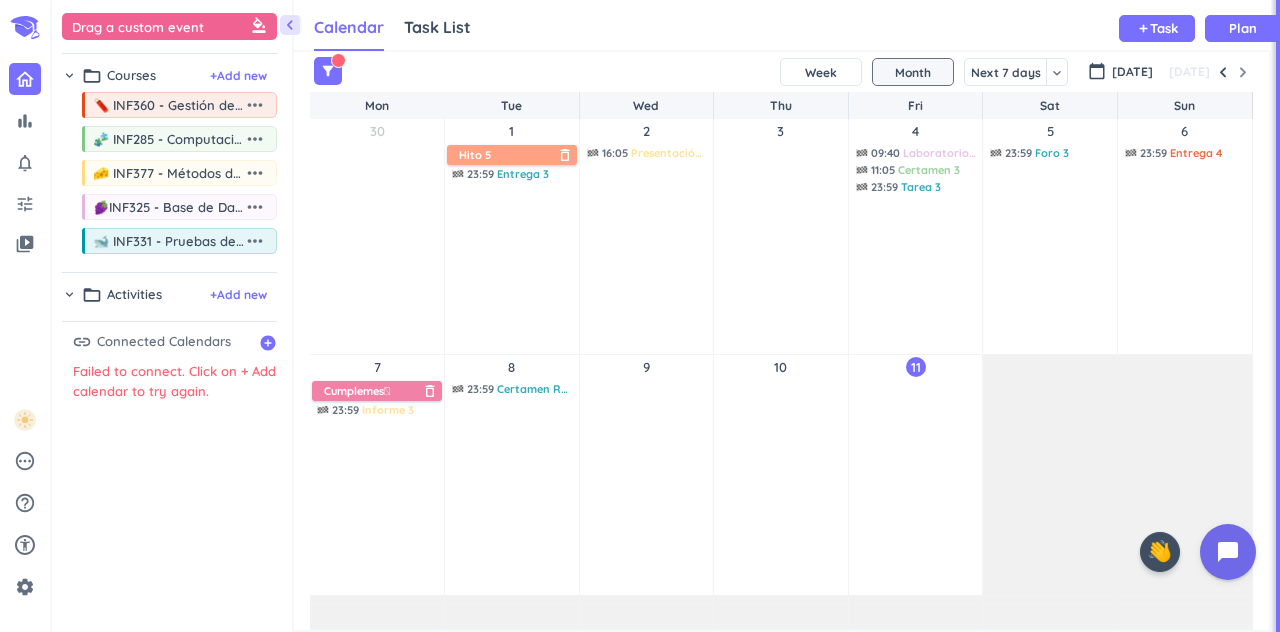 scroll, scrollTop: 0, scrollLeft: 0, axis: both 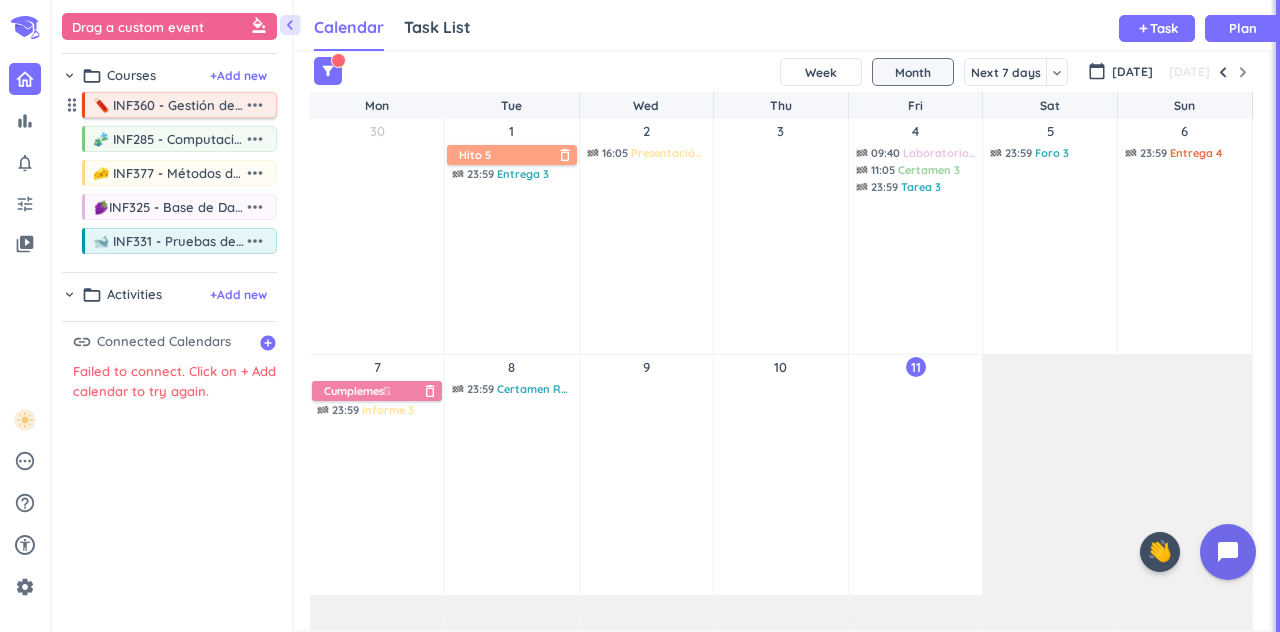 click on "more_horiz" at bounding box center (257, 105) 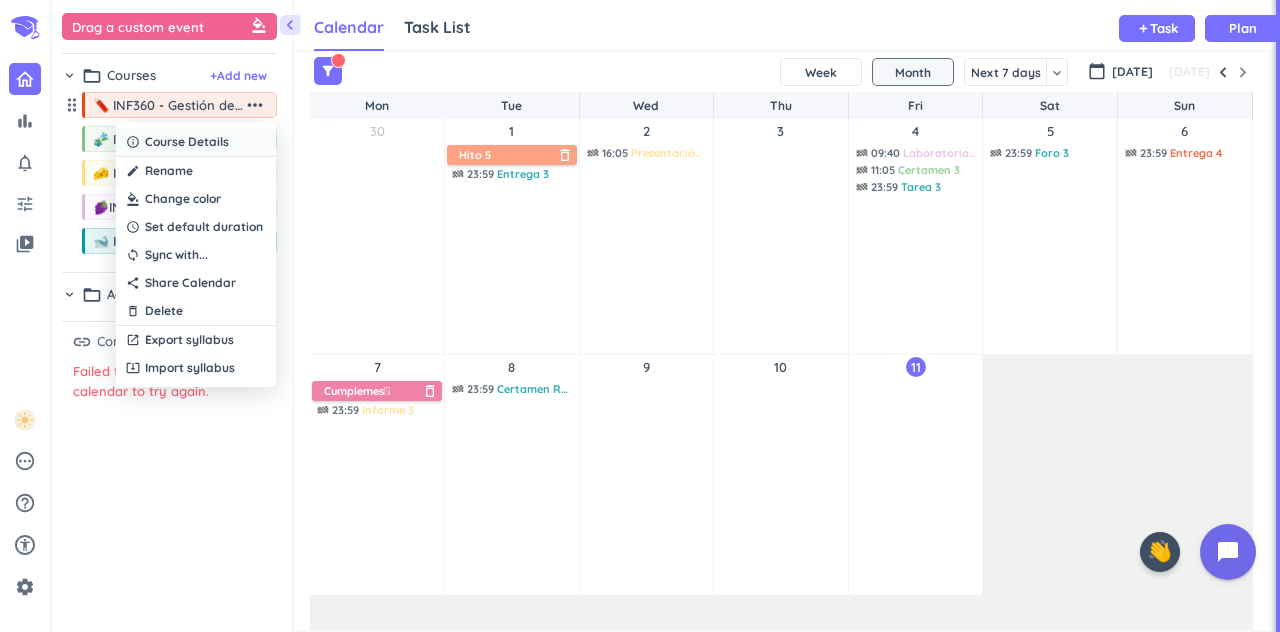 click on "info_outline Course Details" at bounding box center [196, 142] 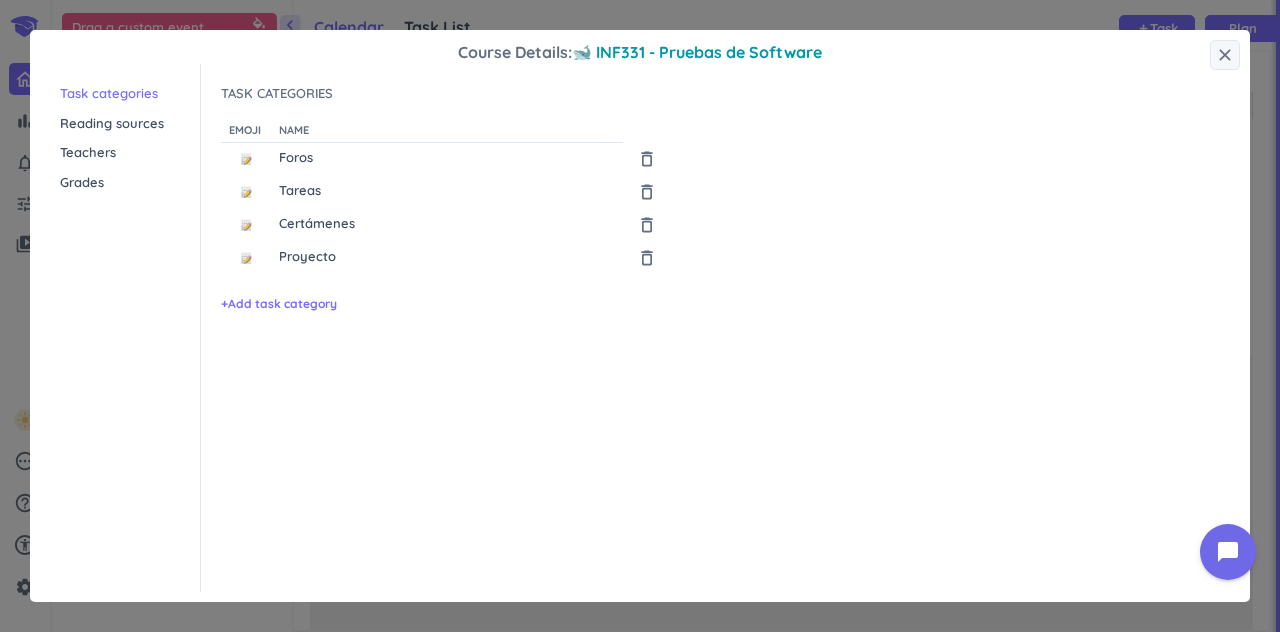 click on "Task categories Reading sources Teachers Grades" at bounding box center (130, 328) 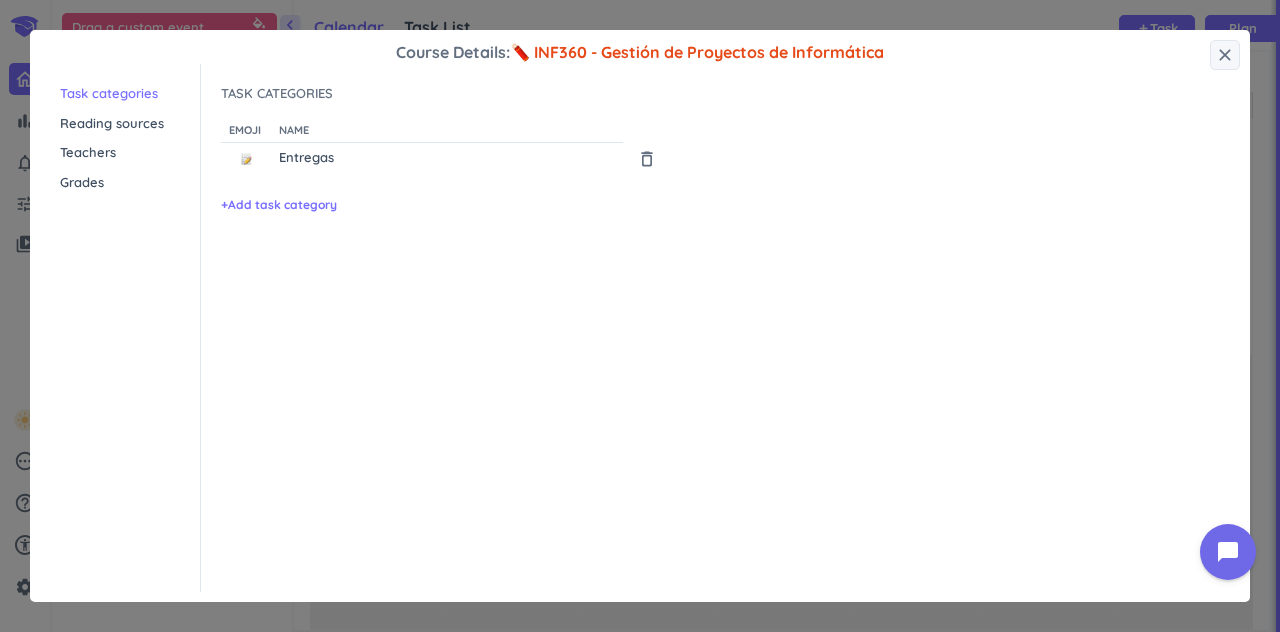 click on "Grades" at bounding box center [130, 183] 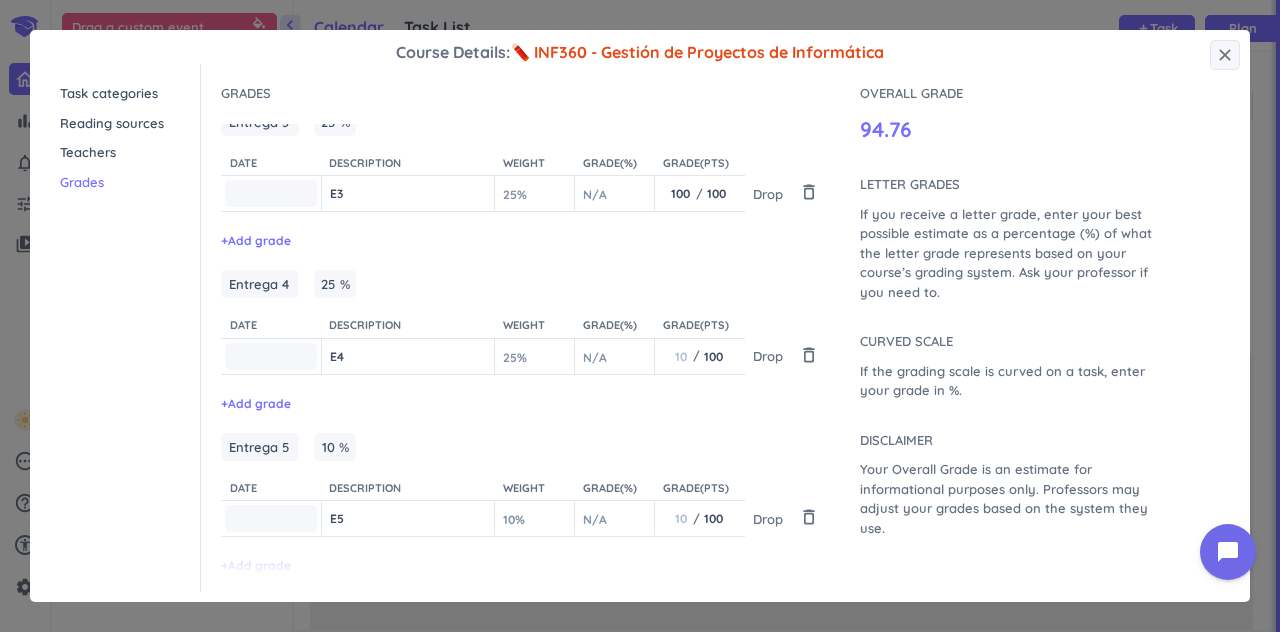 scroll, scrollTop: 394, scrollLeft: 0, axis: vertical 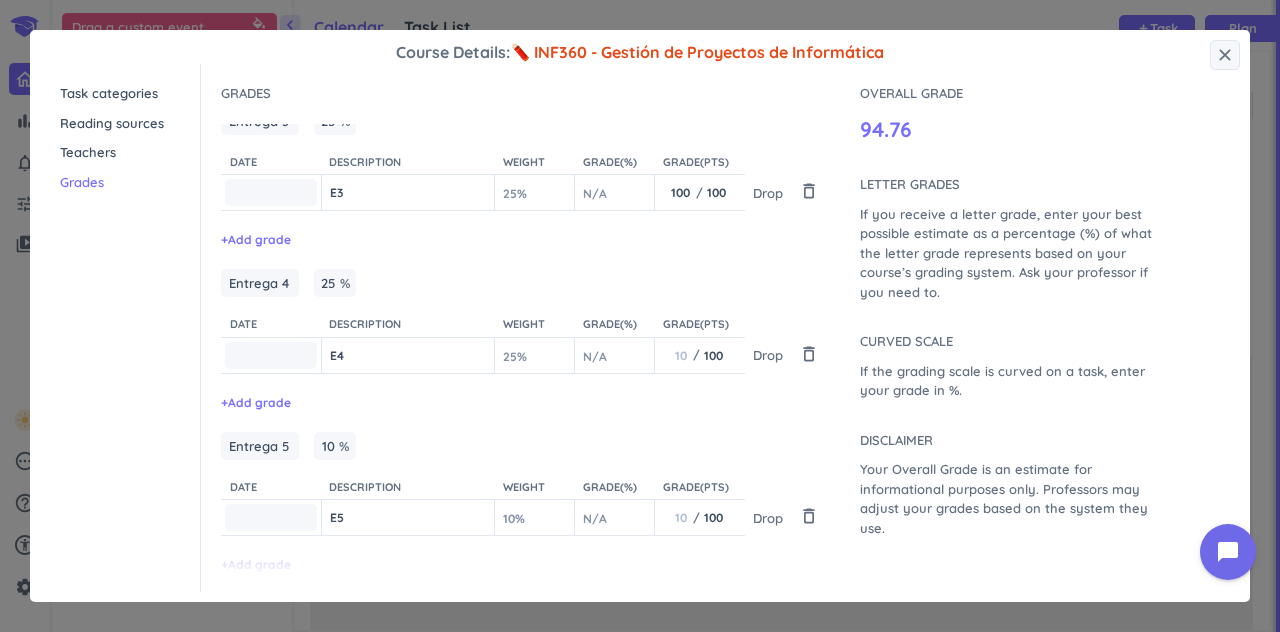 click on "10  /  100 100 10" at bounding box center [700, 355] 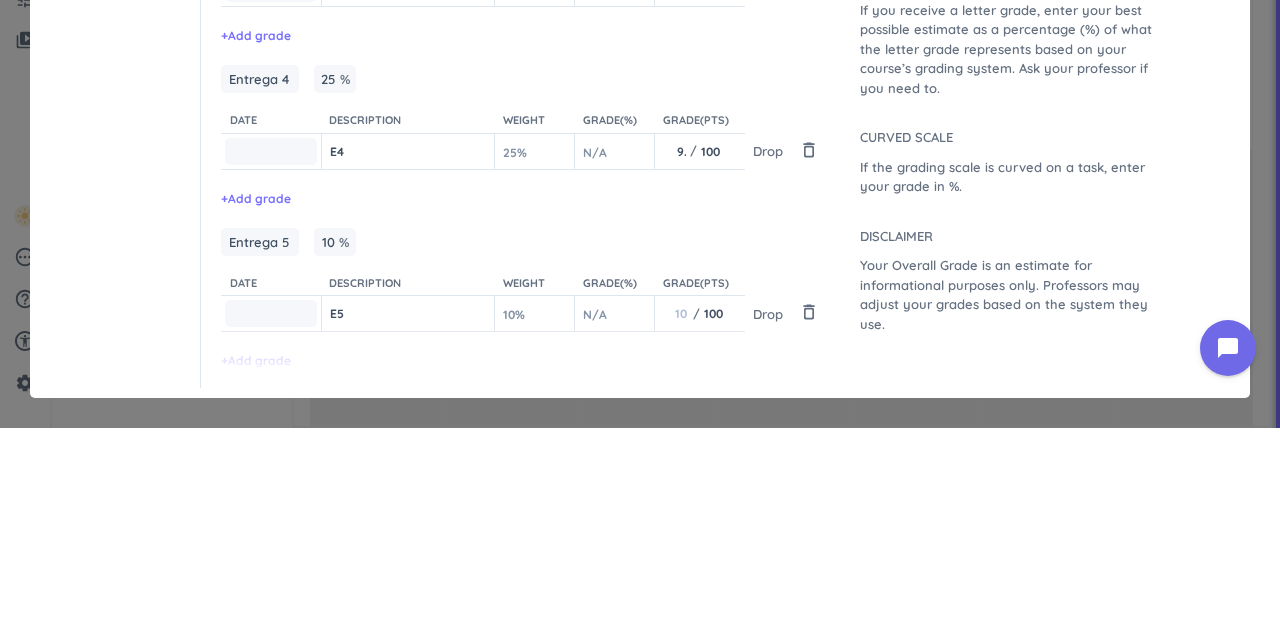 scroll, scrollTop: 0, scrollLeft: 0, axis: both 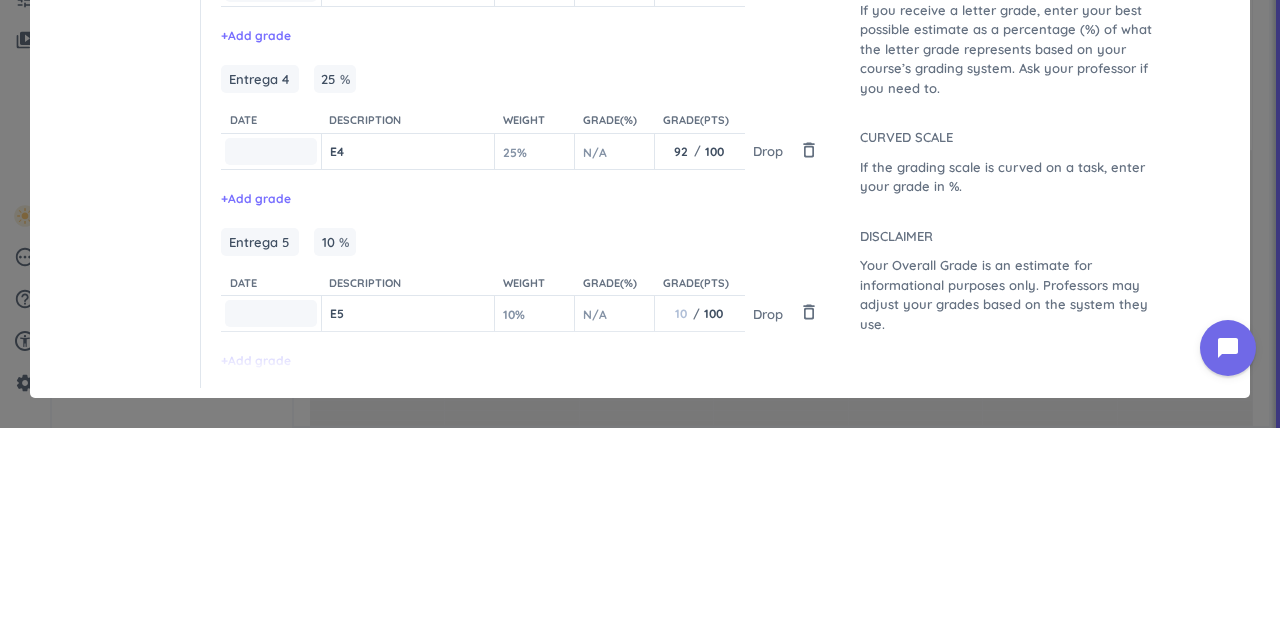 type on "92" 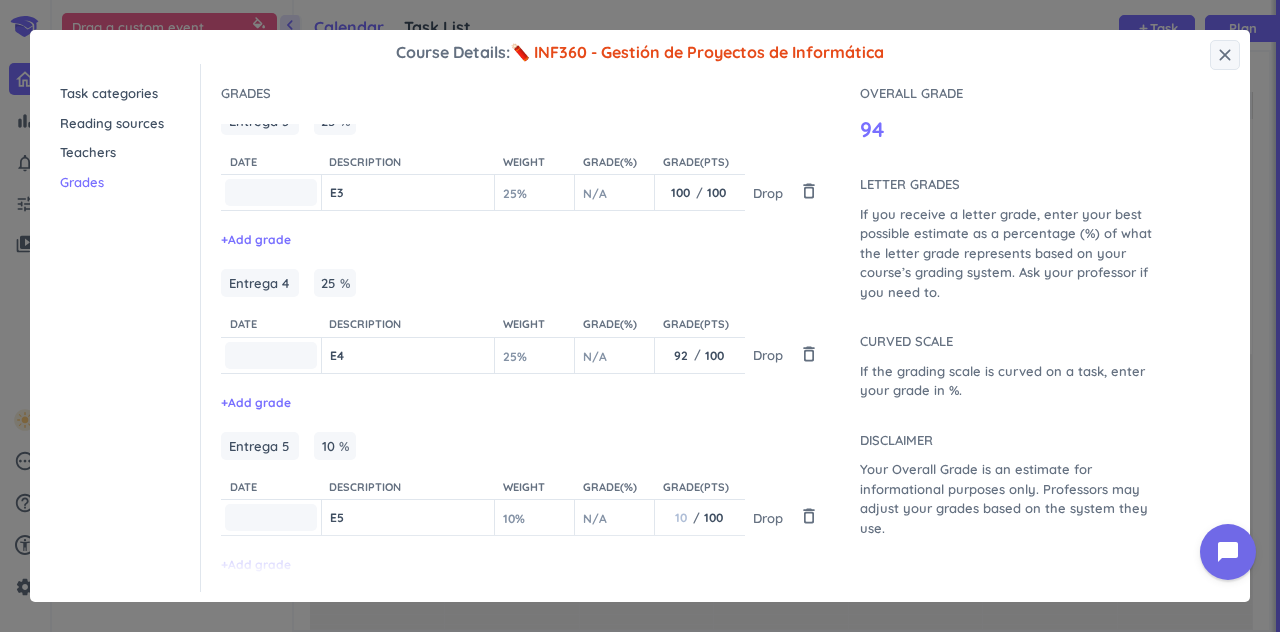 click at bounding box center [682, 517] 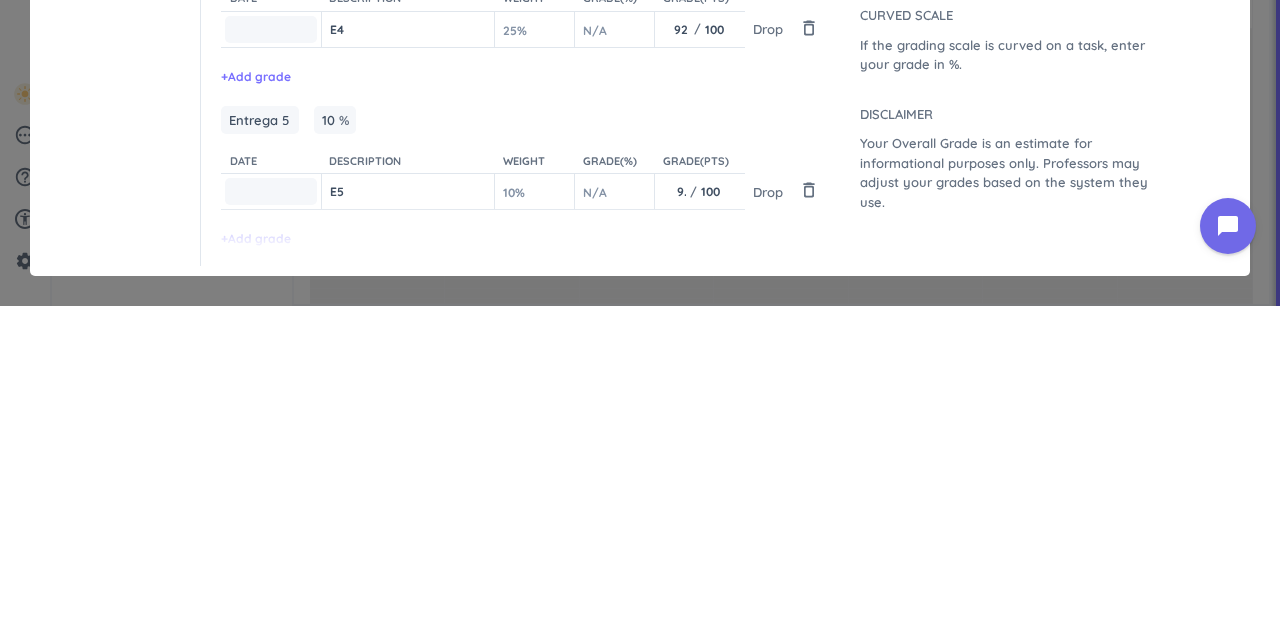 scroll, scrollTop: 0, scrollLeft: 0, axis: both 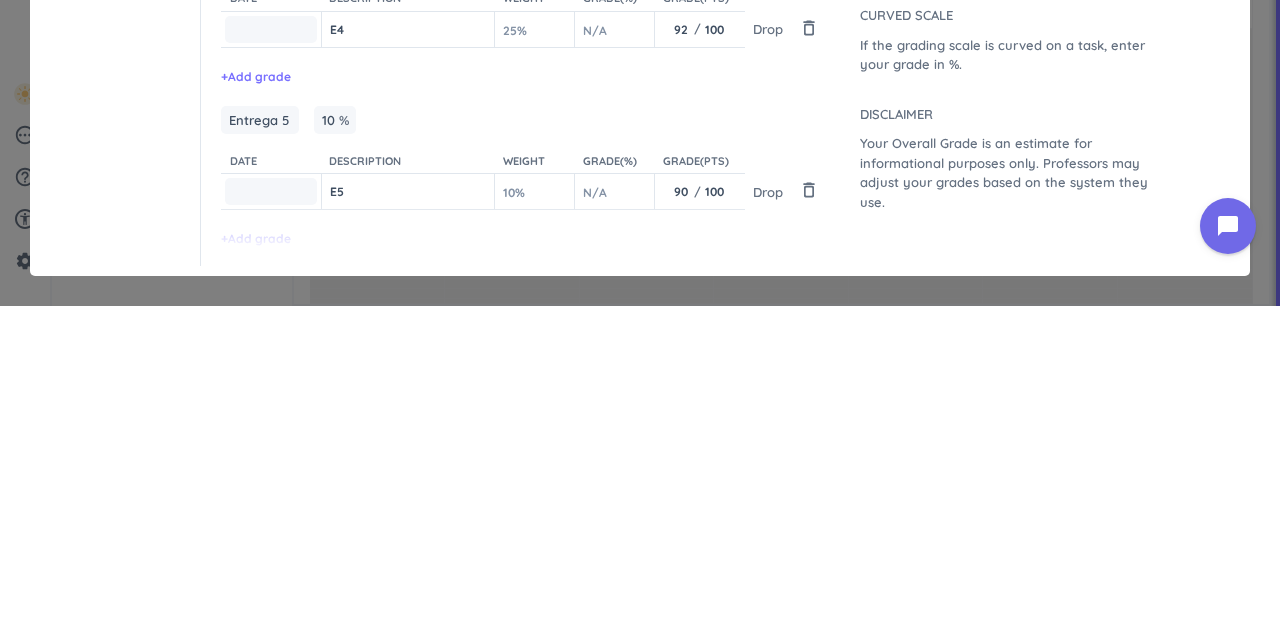 type on "90" 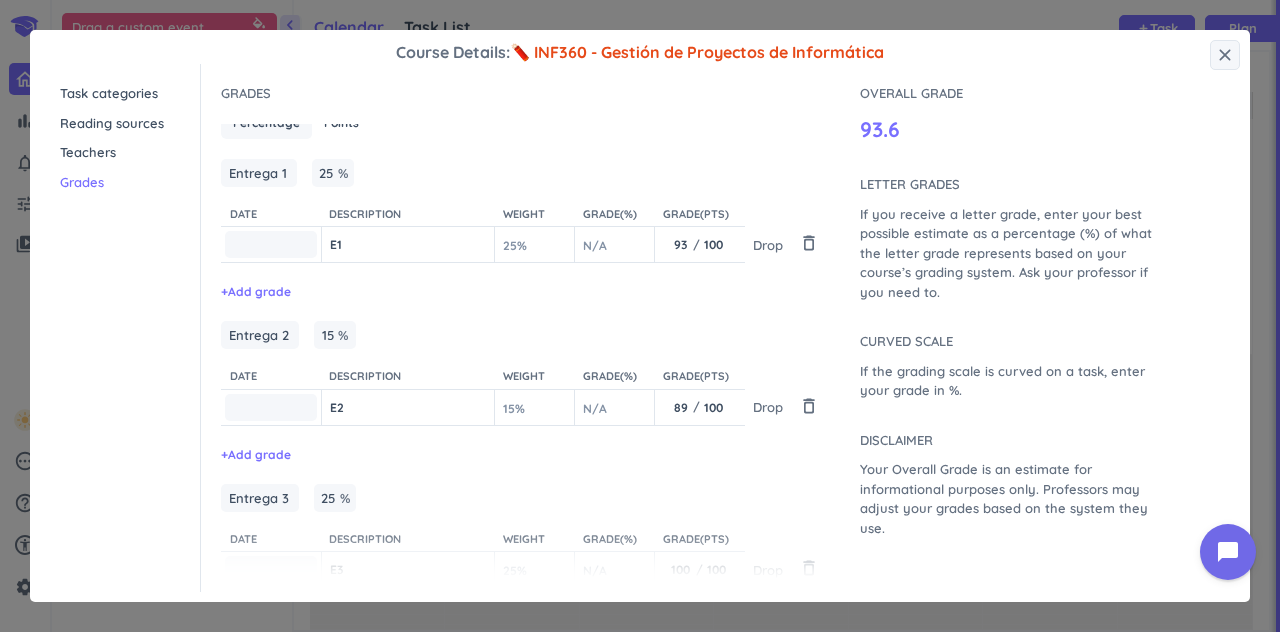 scroll, scrollTop: 0, scrollLeft: 0, axis: both 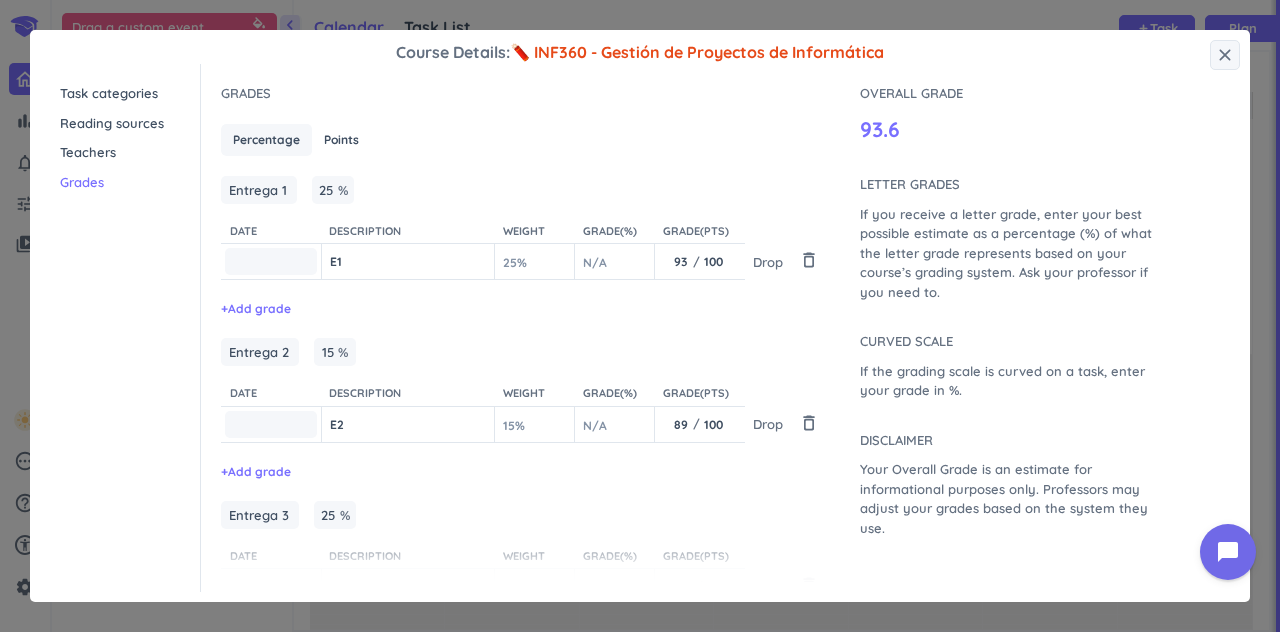 click on "93" at bounding box center (681, 261) 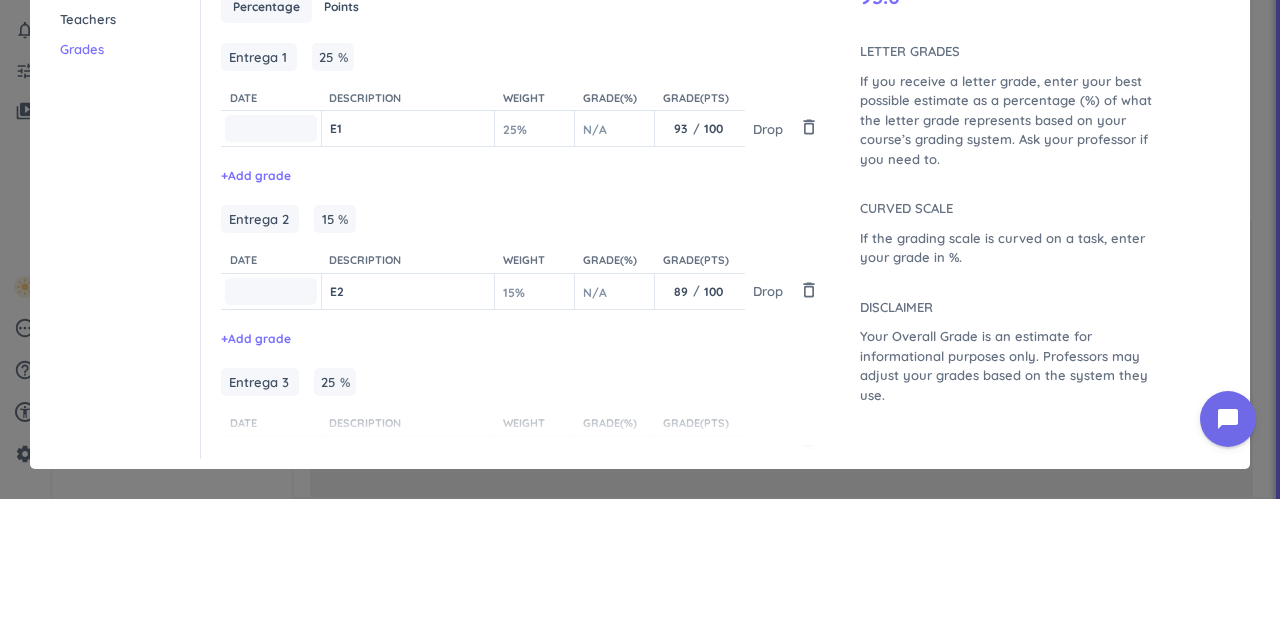 type on "9" 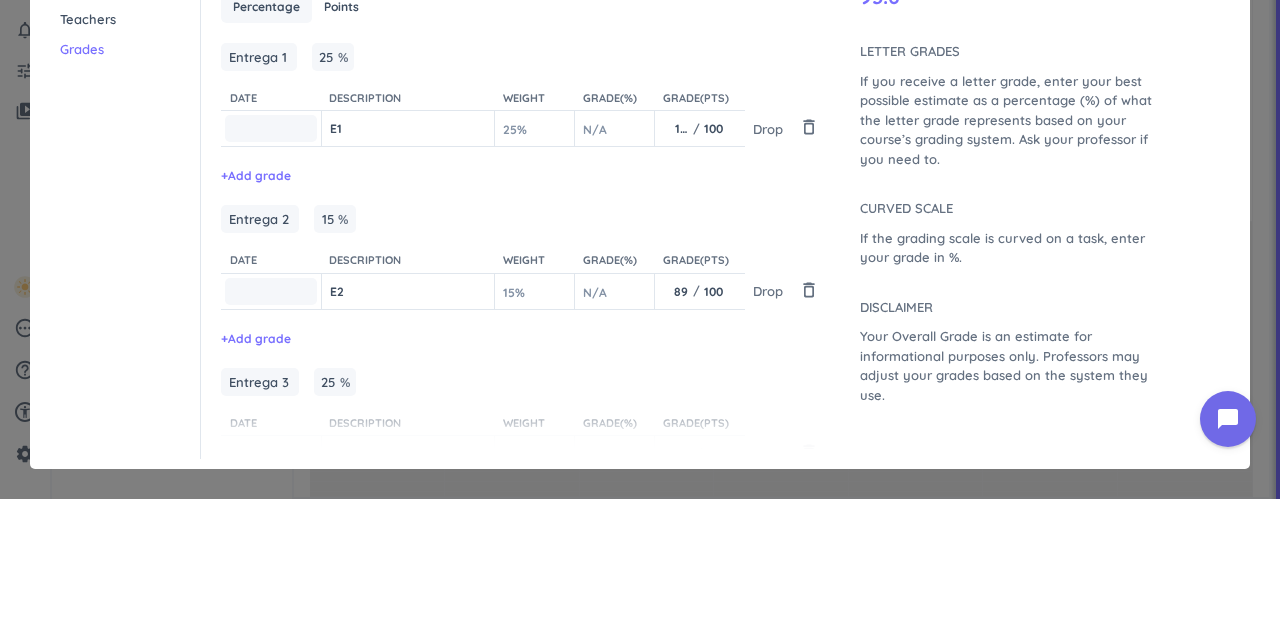 scroll, scrollTop: 0, scrollLeft: 0, axis: both 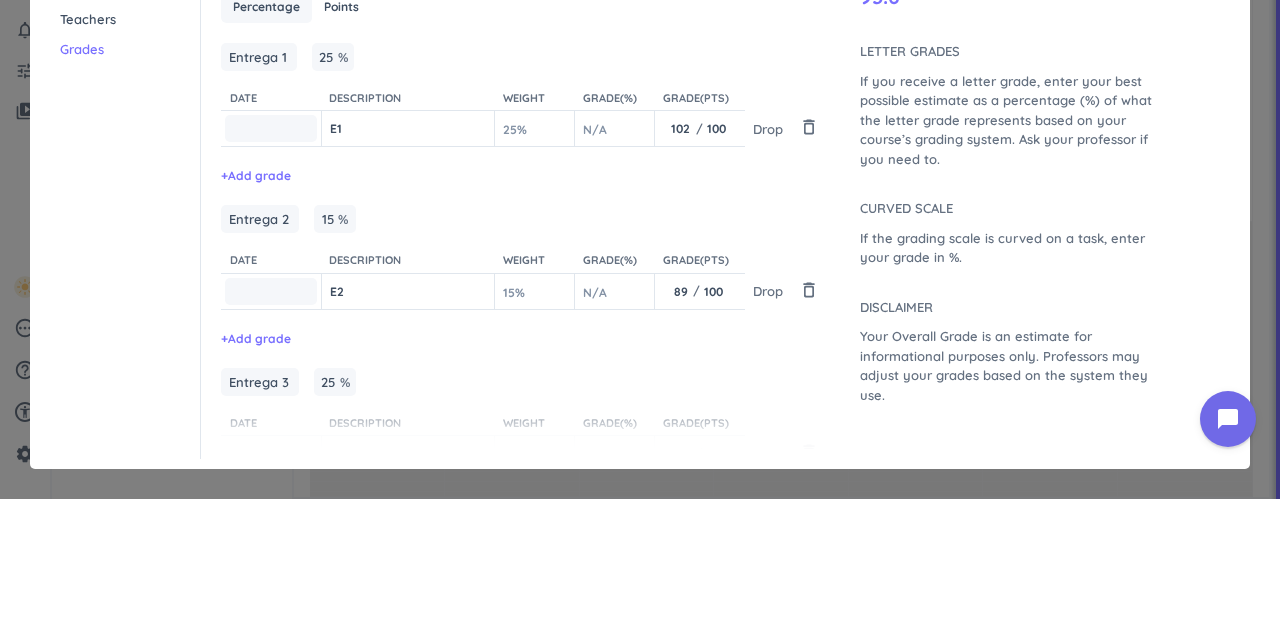 type on "102" 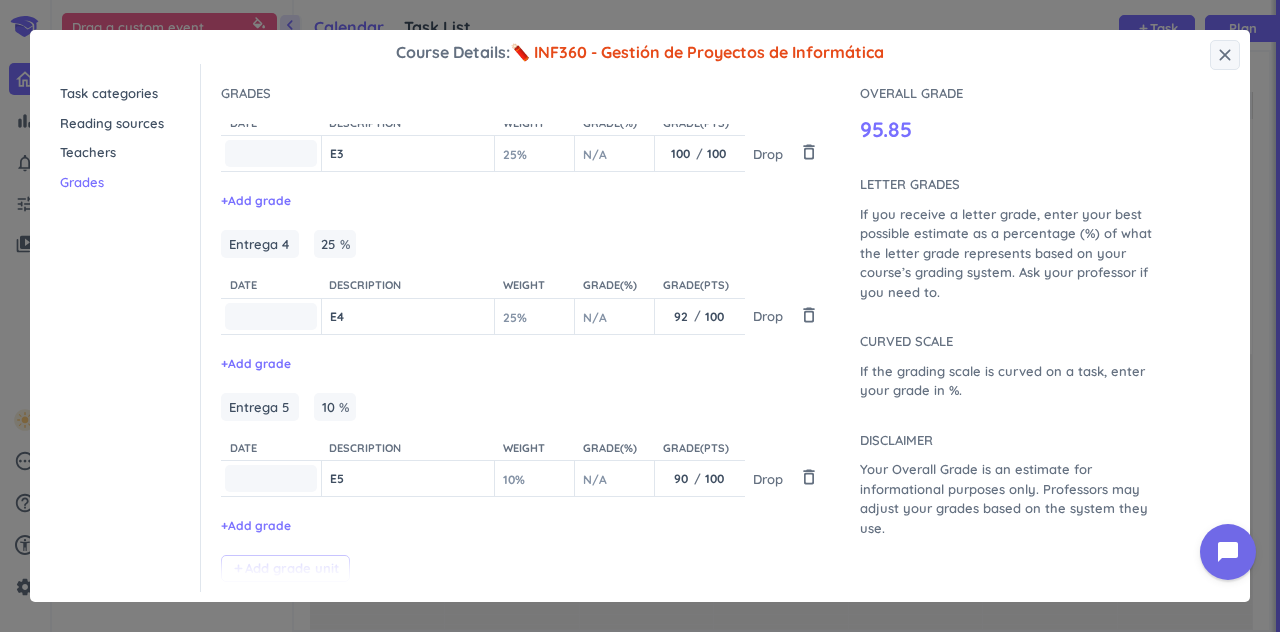 scroll, scrollTop: 451, scrollLeft: 0, axis: vertical 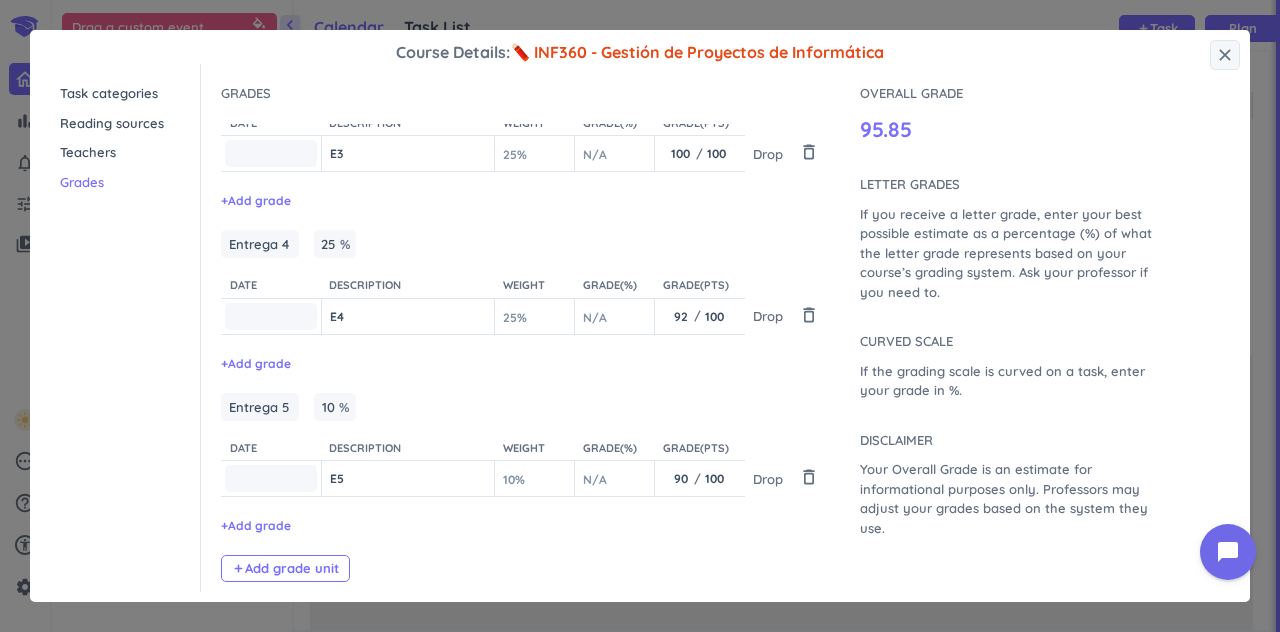 click on "92" at bounding box center [682, 316] 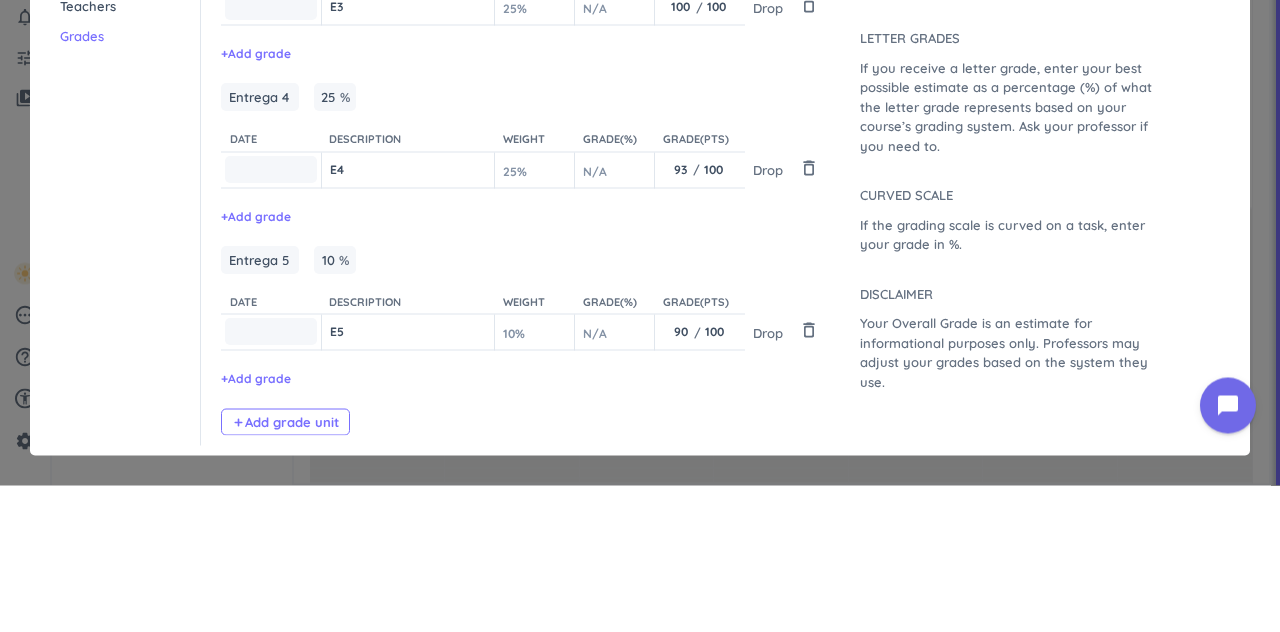 scroll, scrollTop: 0, scrollLeft: 0, axis: both 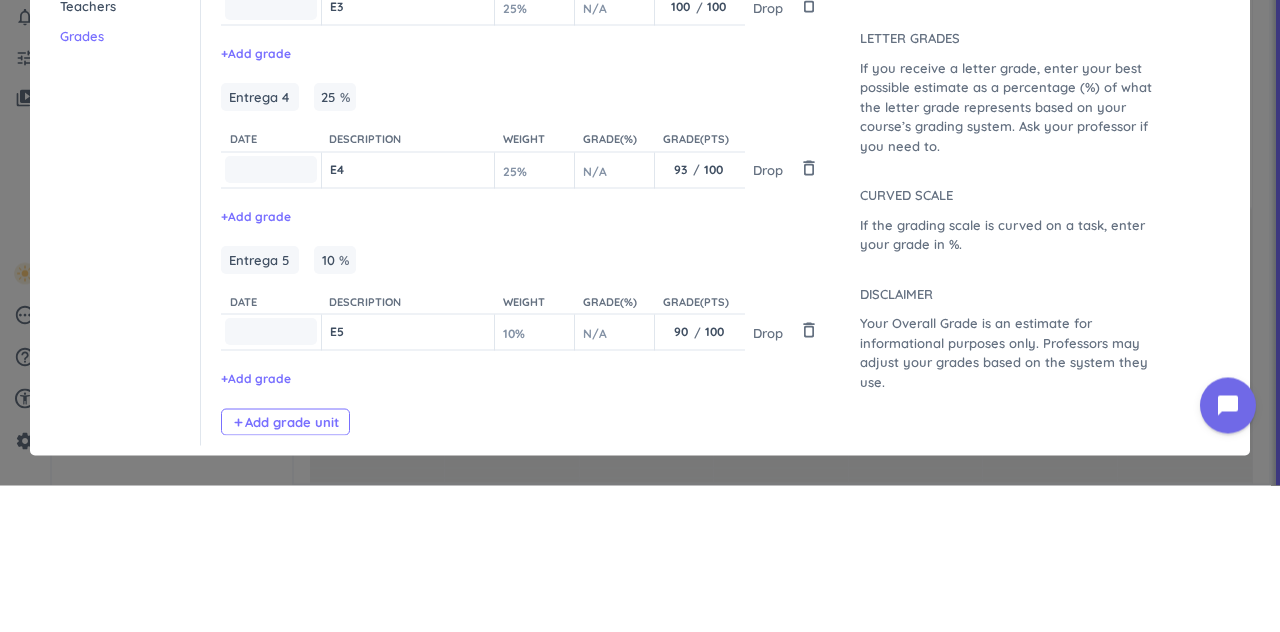 click on "Entrega 4 Entrega 4 Grade unit name 25 25 % delete_outline Date Description Weight Grade  (%) Grade  (PTS) E4 25 % N/A 93 93 10  /  100 100 10 Drop delete_outline +  Add grade" at bounding box center [523, 301] 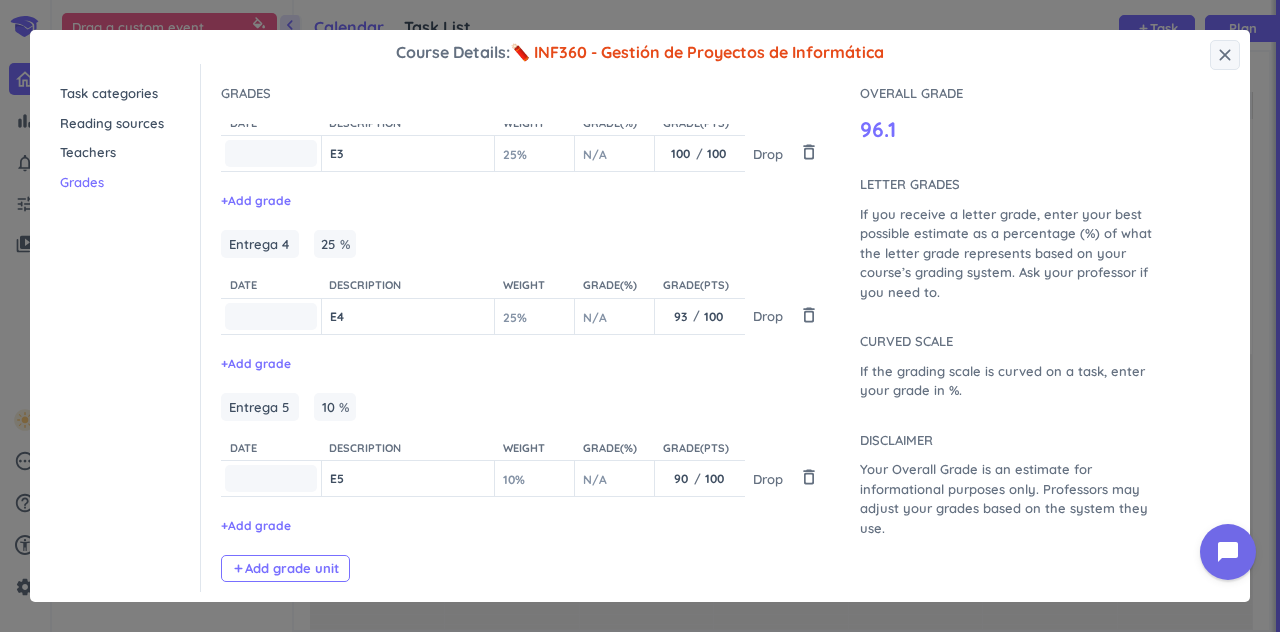 click on "93 93 10  /  100 100 10" at bounding box center [700, 316] 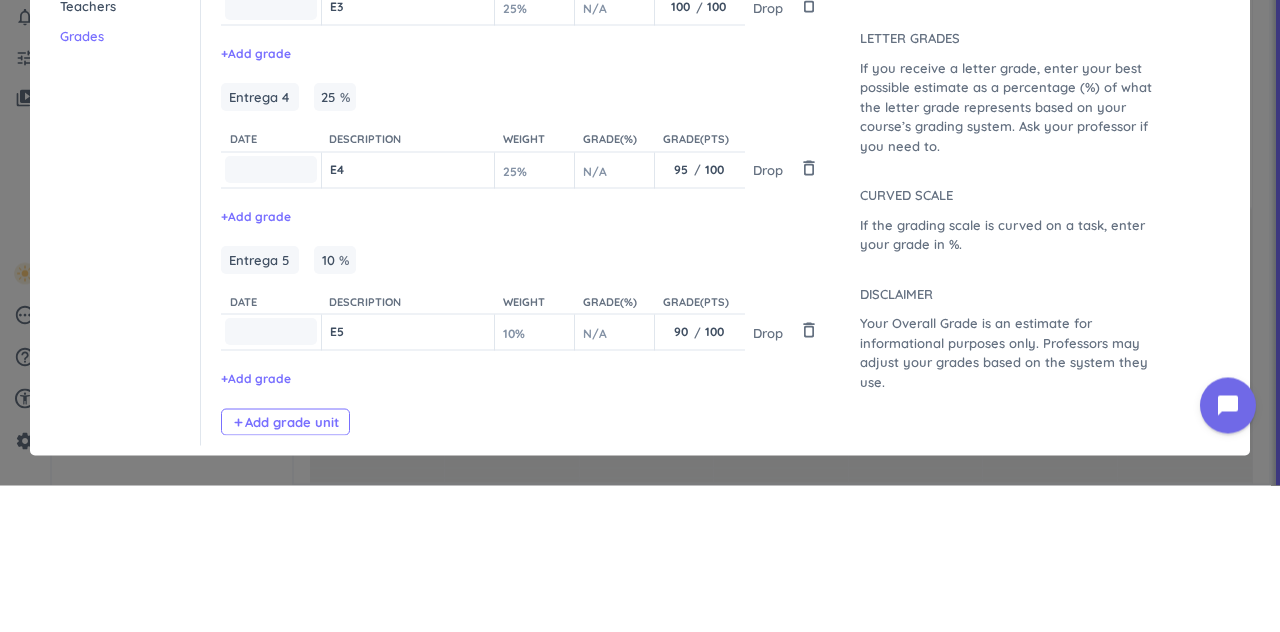 scroll, scrollTop: 0, scrollLeft: 0, axis: both 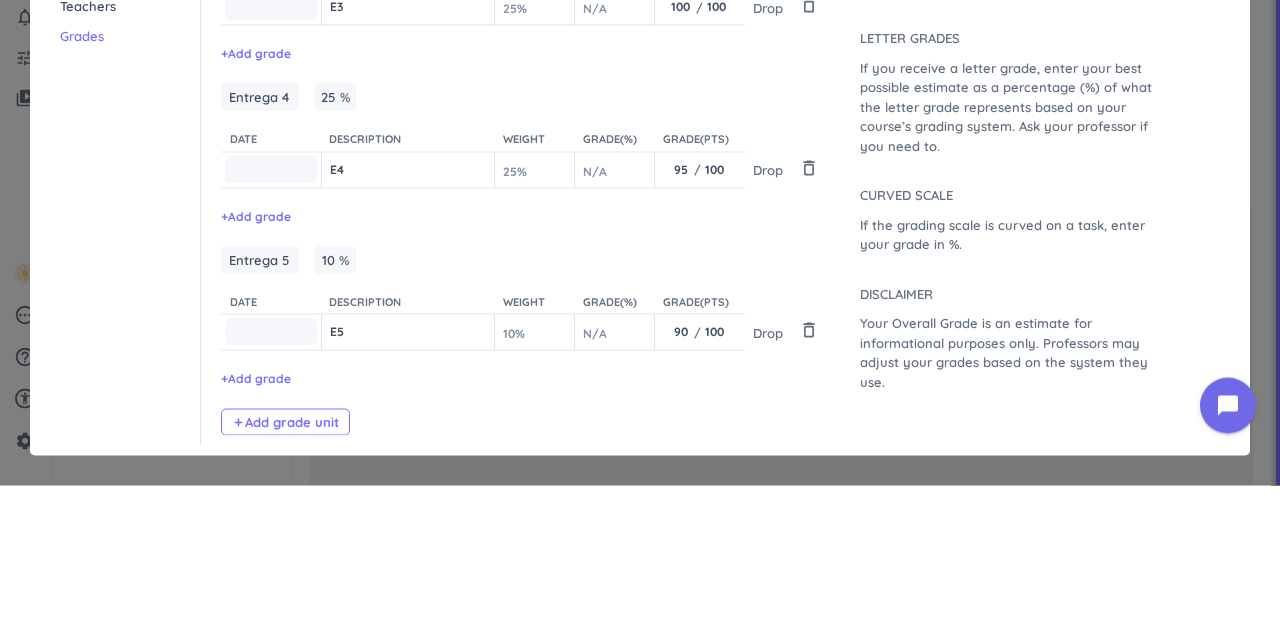 type on "95" 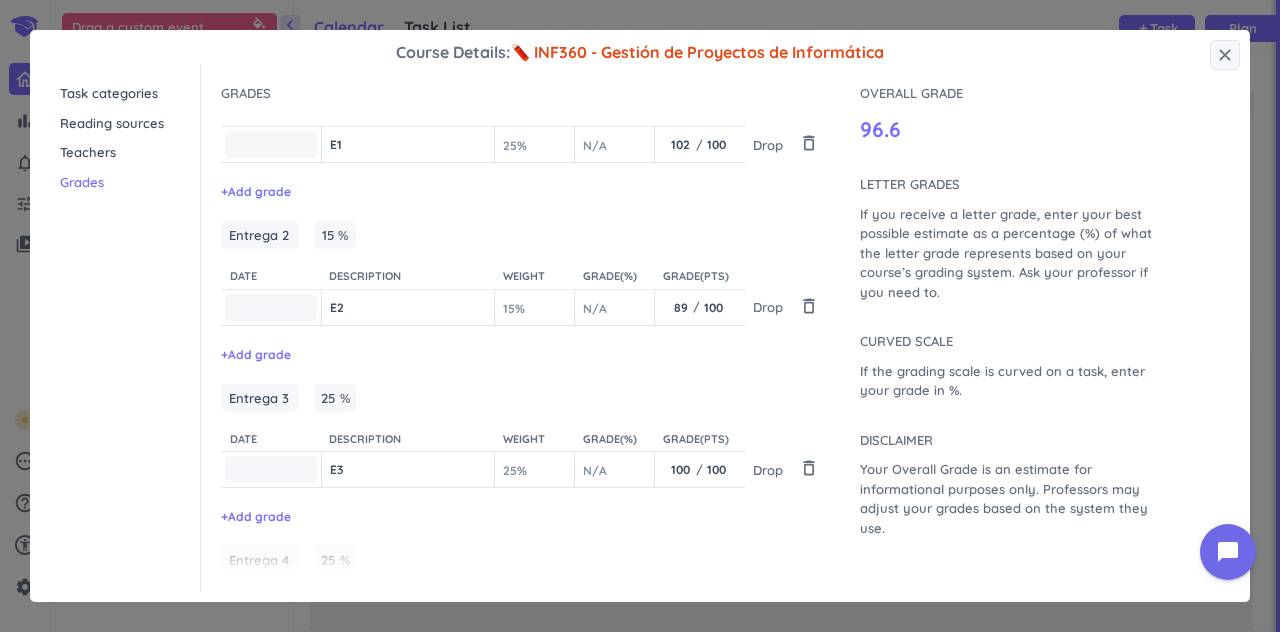 scroll, scrollTop: 0, scrollLeft: 0, axis: both 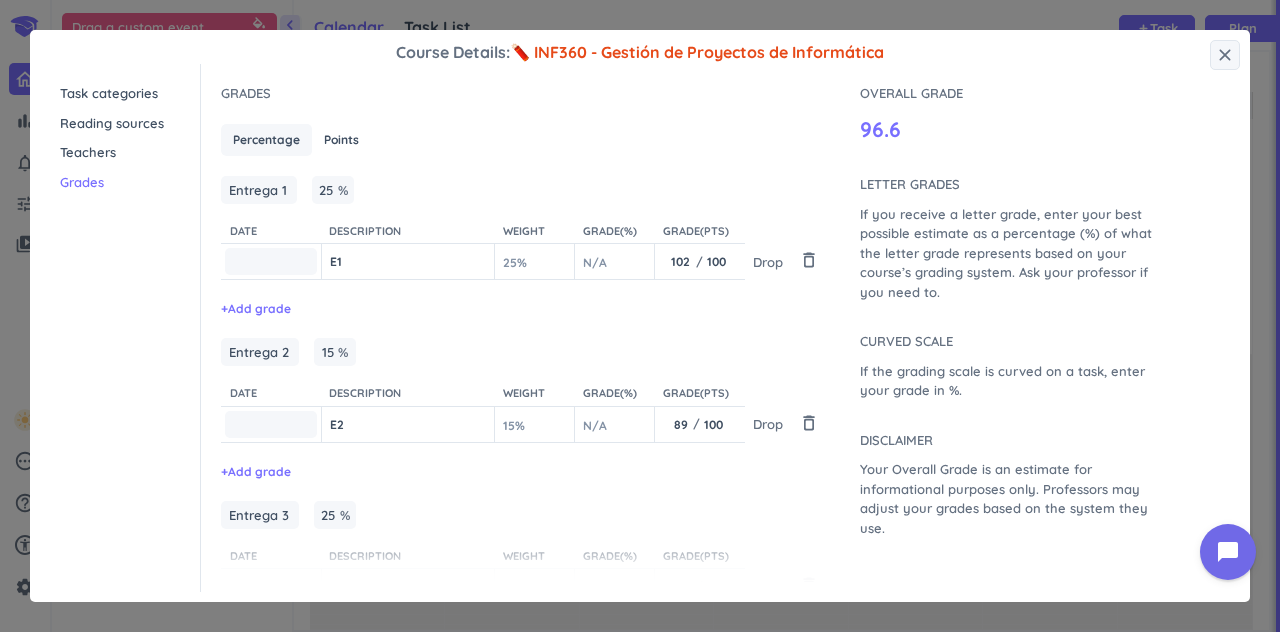 click on "close" at bounding box center (1225, 55) 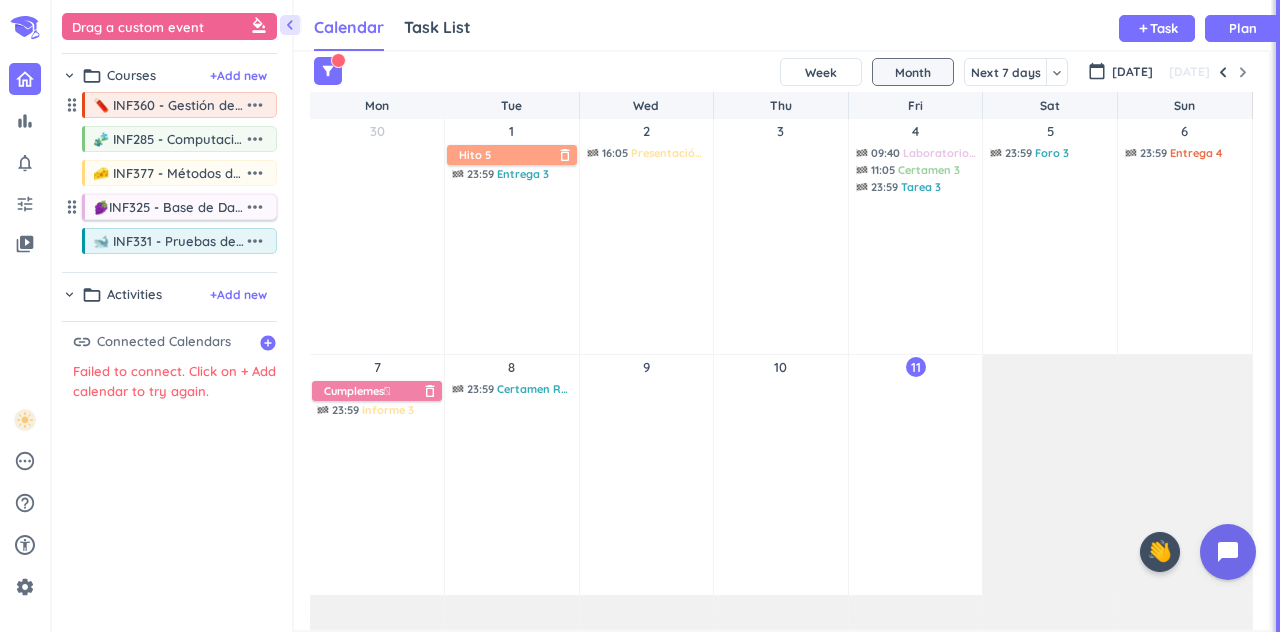 click on "more_horiz" at bounding box center (255, 207) 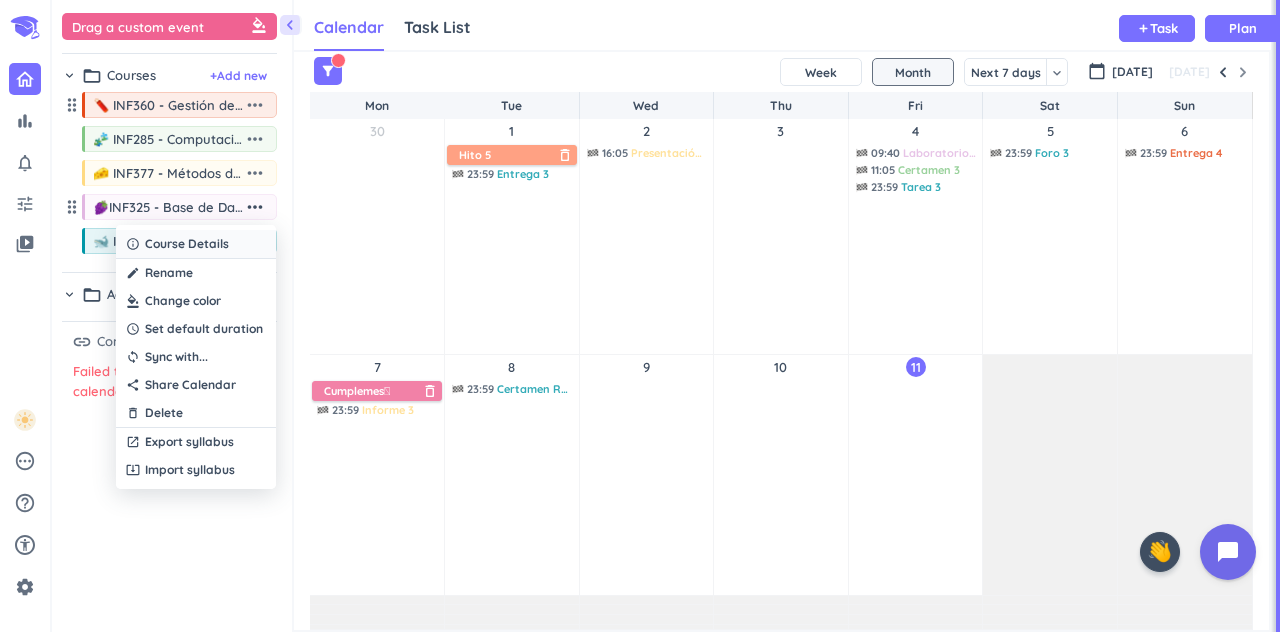 click on "info_outline Course Details" at bounding box center (196, 244) 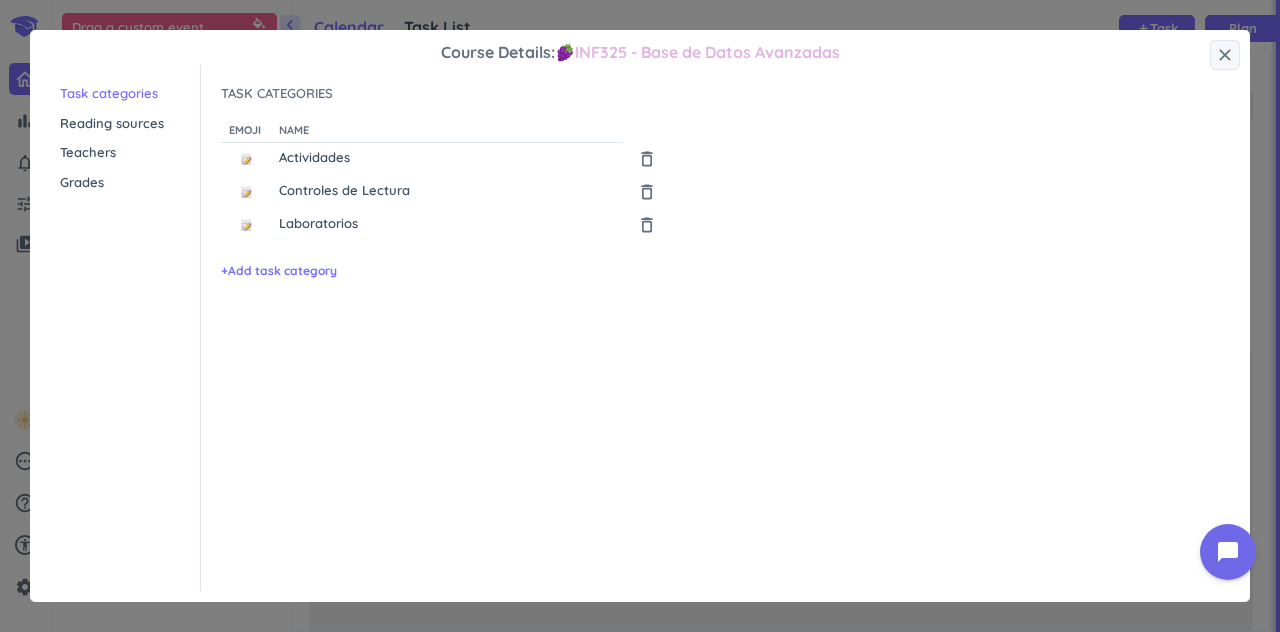 click on "Grades" at bounding box center [130, 183] 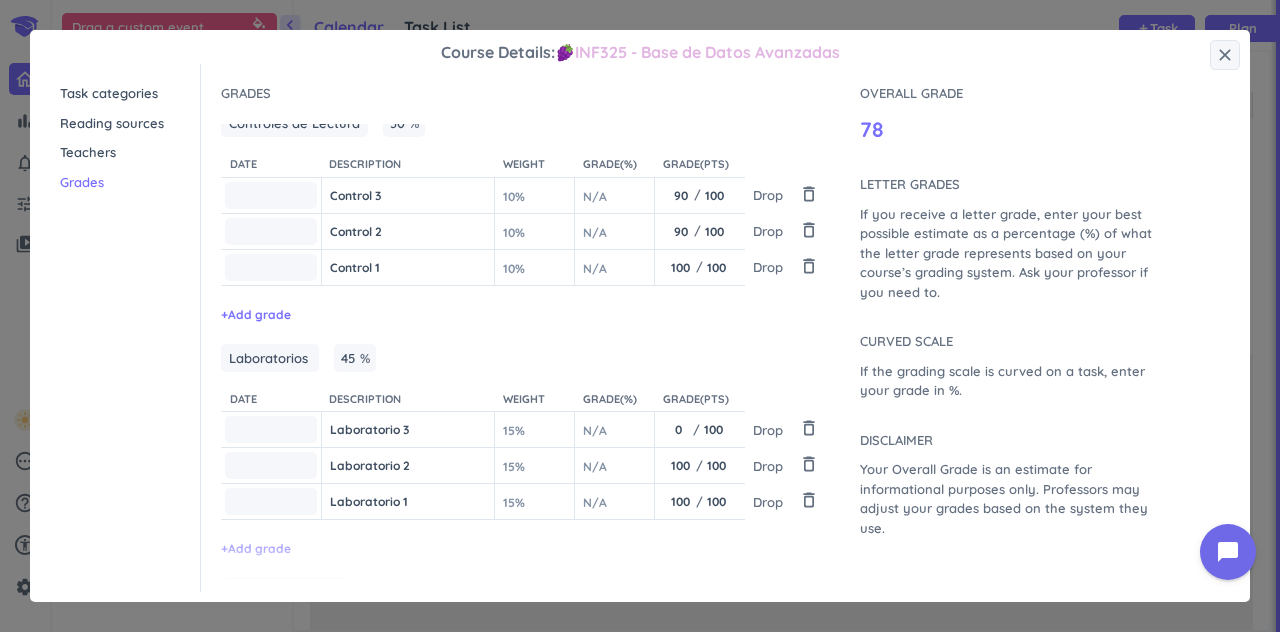 scroll, scrollTop: 413, scrollLeft: 0, axis: vertical 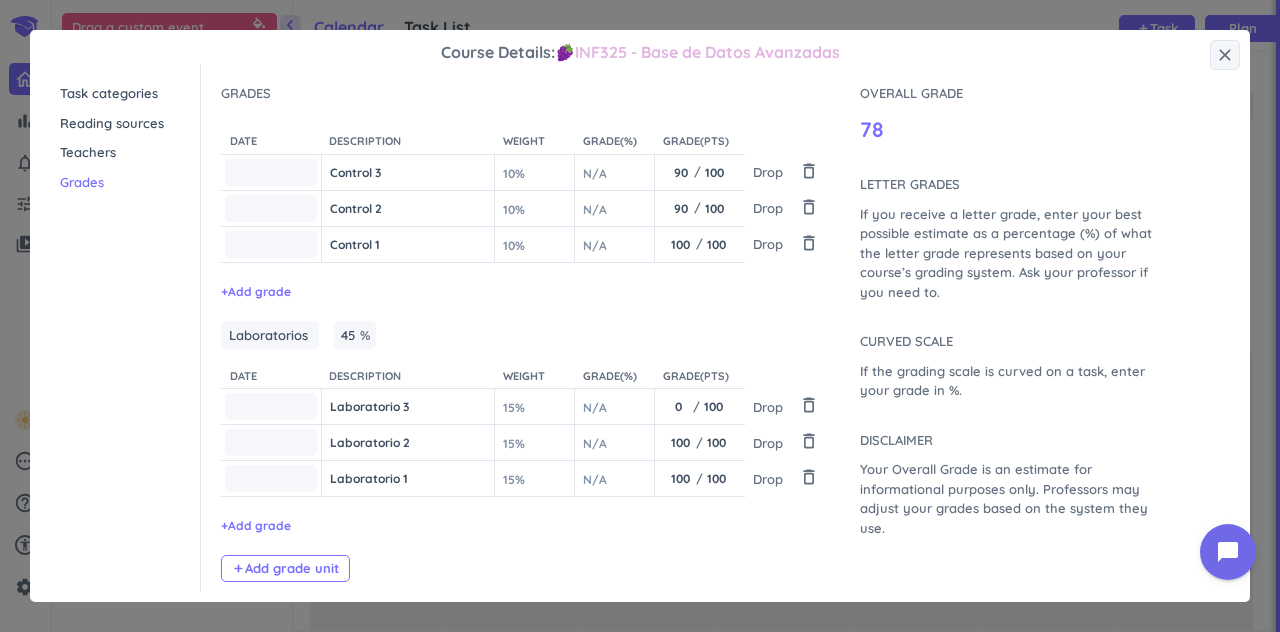 click on "0" at bounding box center [682, 406] 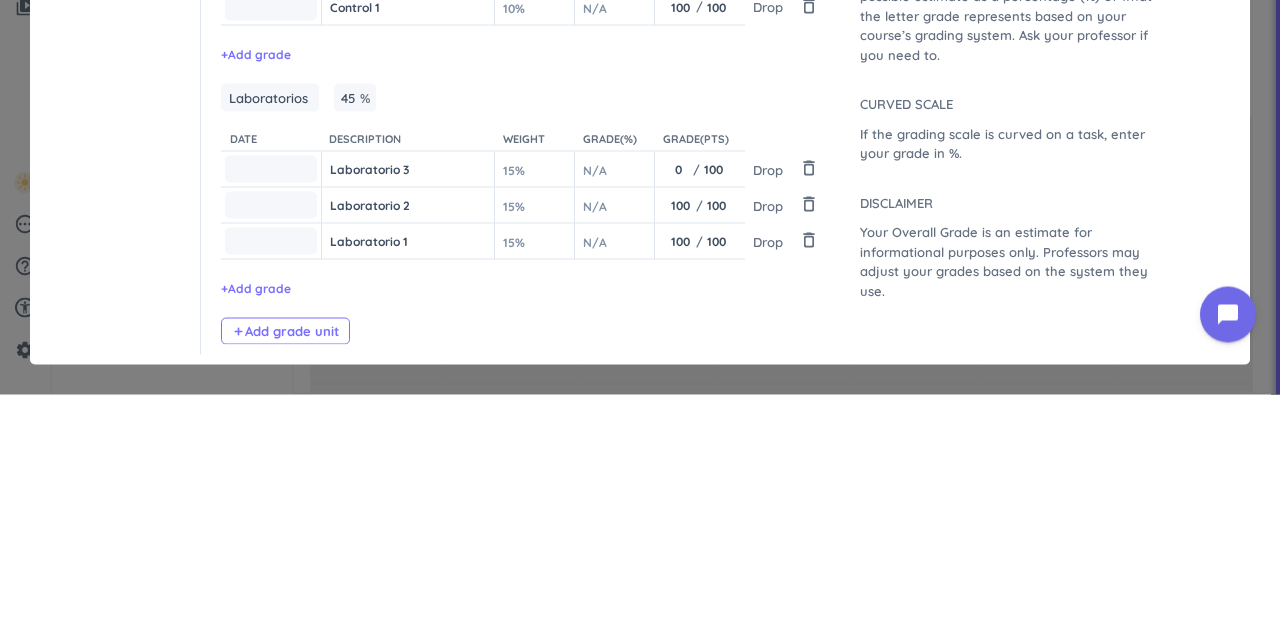 click on "0" at bounding box center [682, 406] 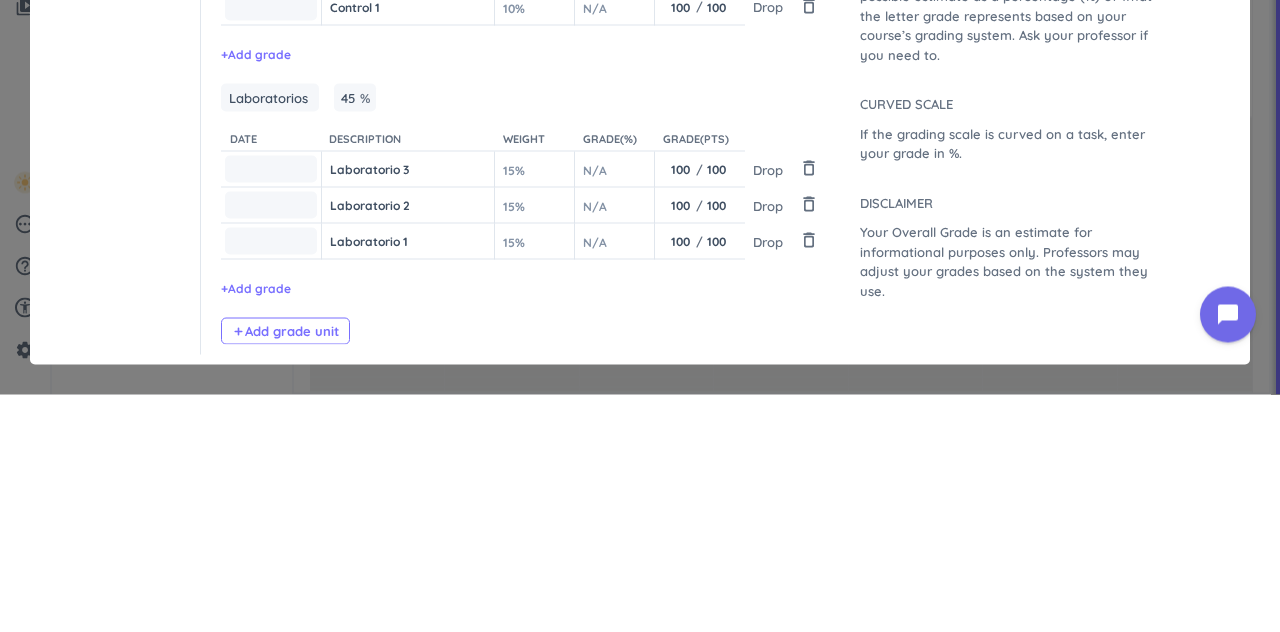 type on "100" 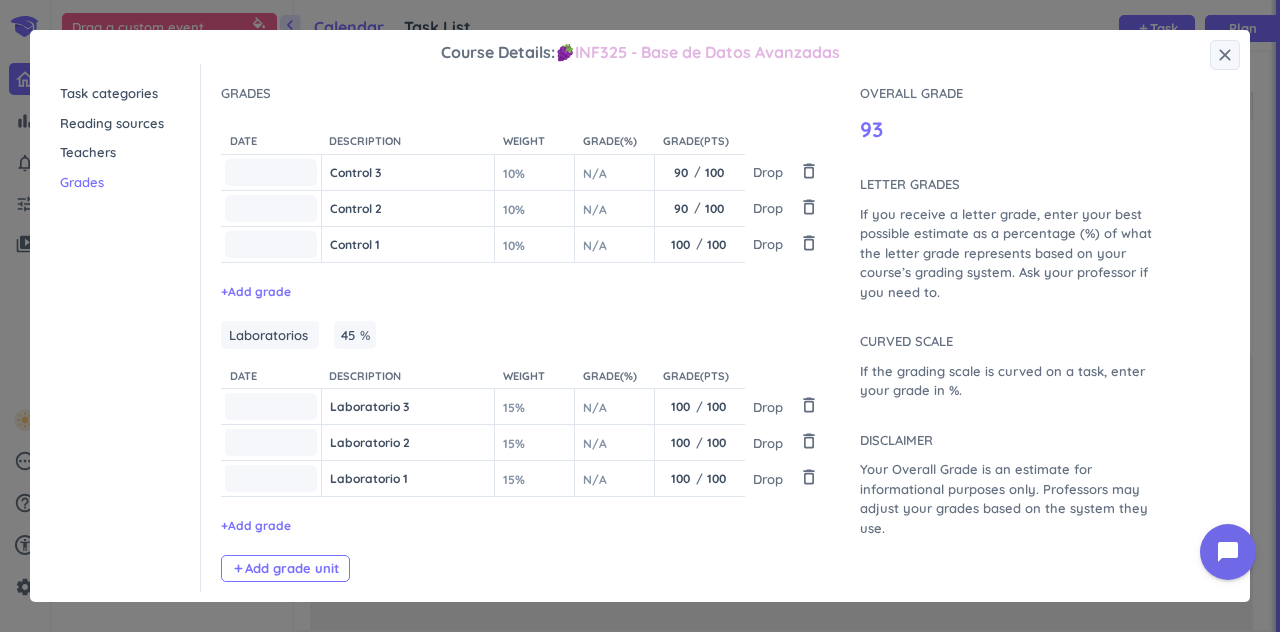 click on "close" at bounding box center (1225, 55) 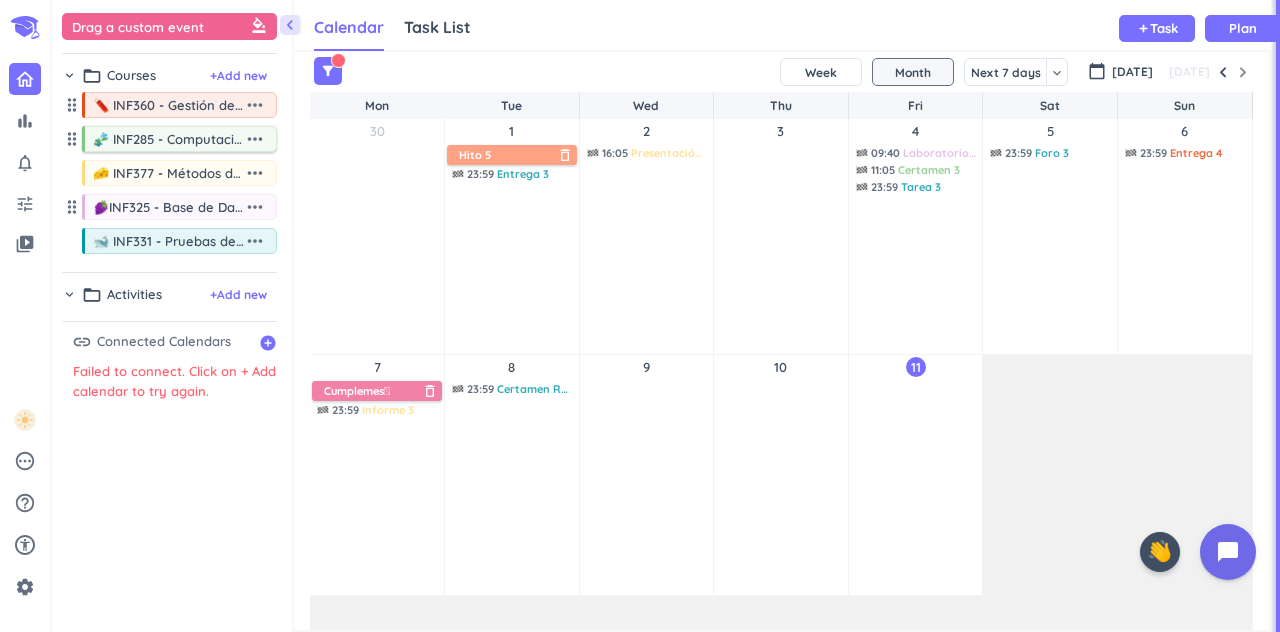 click on "drag_indicator 🧨 INF360 - Gestión de Proyectos de Informática more_horiz drag_indicator 🧩 INF285 - Computación Científica more_horiz drag_indicator 🧀 INF377 - Métodos de Diseño Centrado en Usuarios more_horiz drag_indicator 🍇INF325 - Base de Datos Avanzadas more_horiz drag_indicator 🐋 INF331 - Pruebas de Software more_horiz" at bounding box center (169, 177) 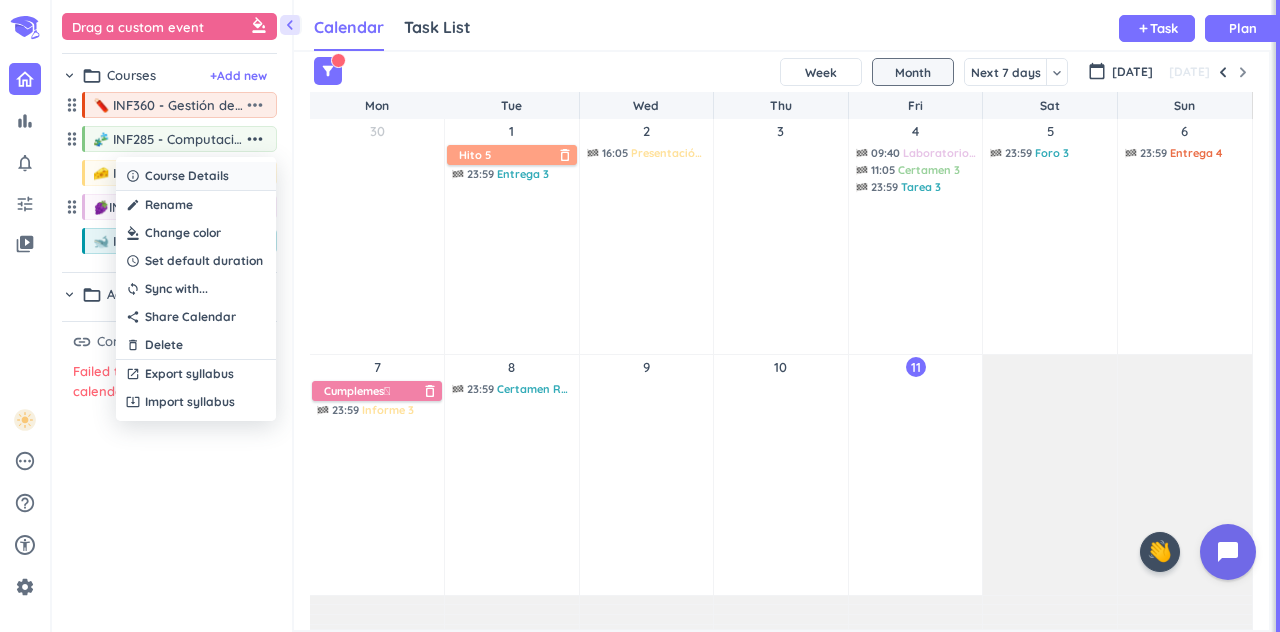 click on "Course Details" at bounding box center [187, 176] 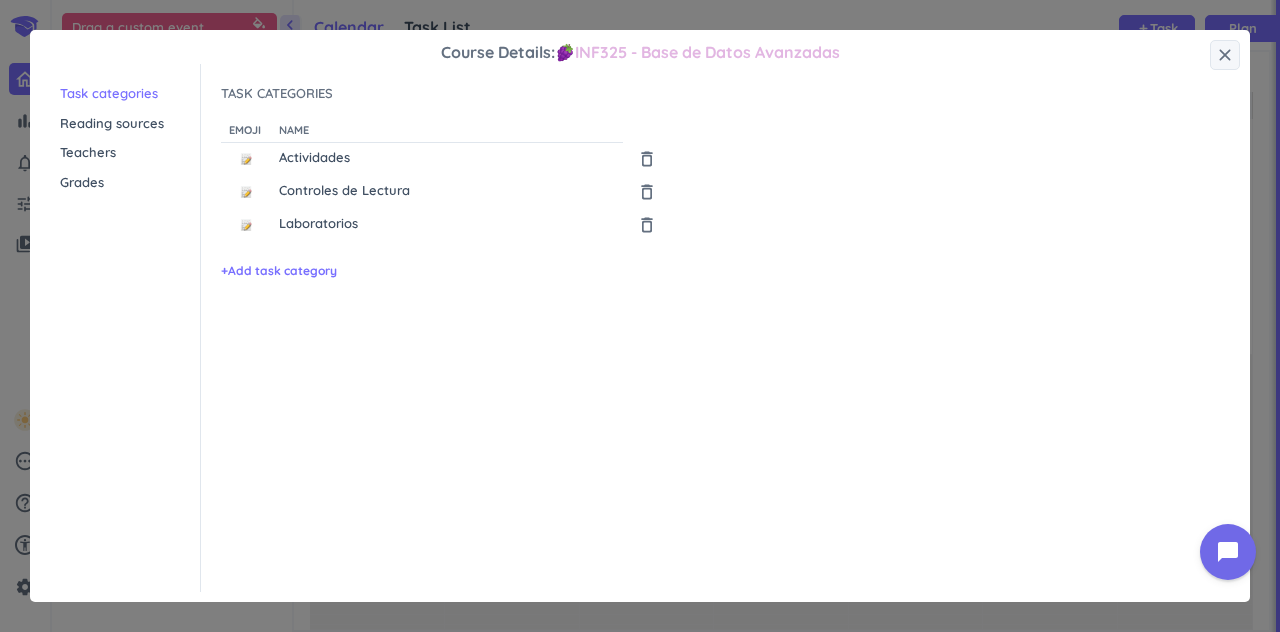 click on "Grades" at bounding box center (130, 183) 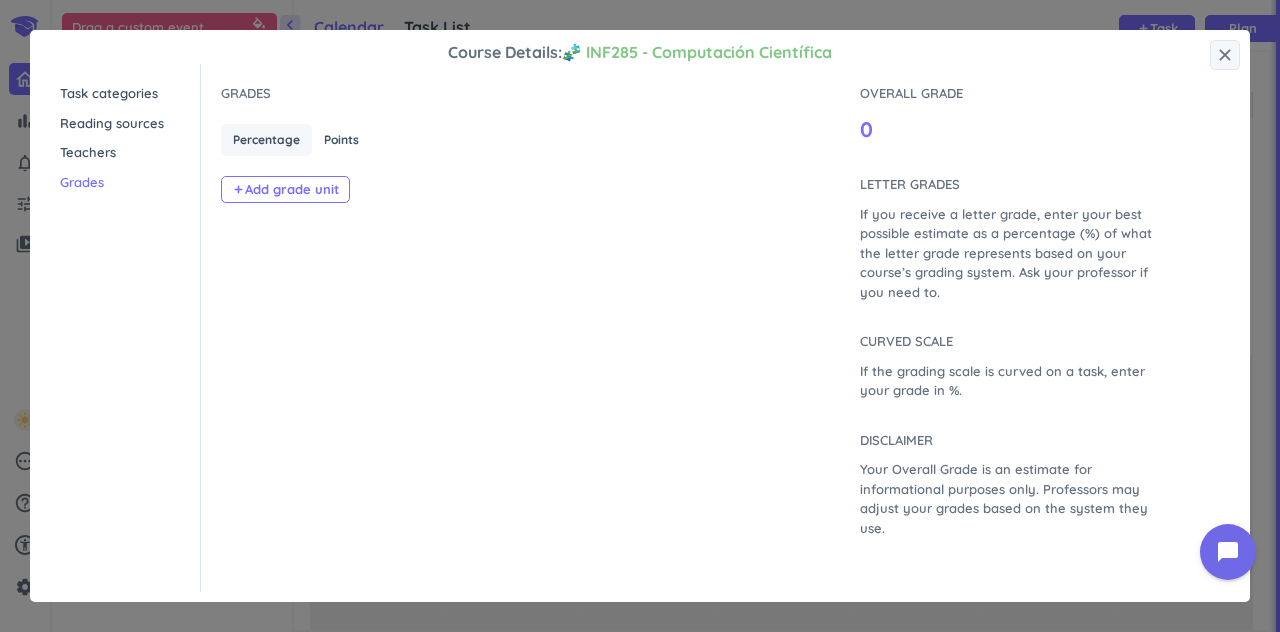 click on "Grades" at bounding box center [130, 183] 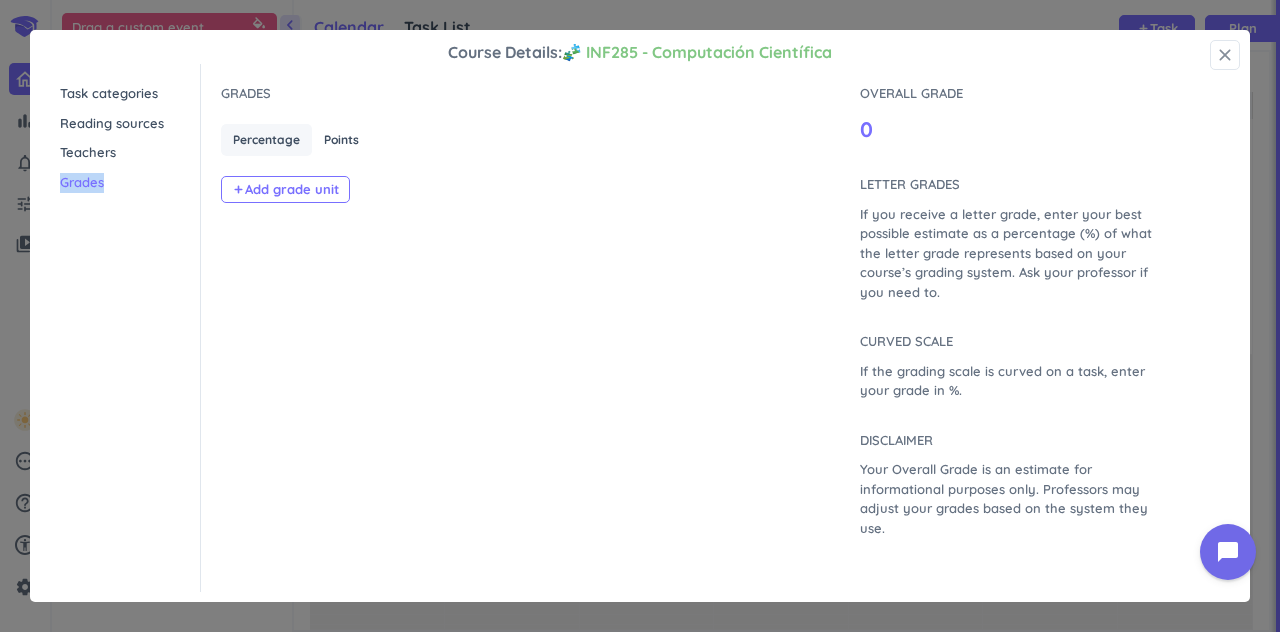 click on "close" at bounding box center (1225, 55) 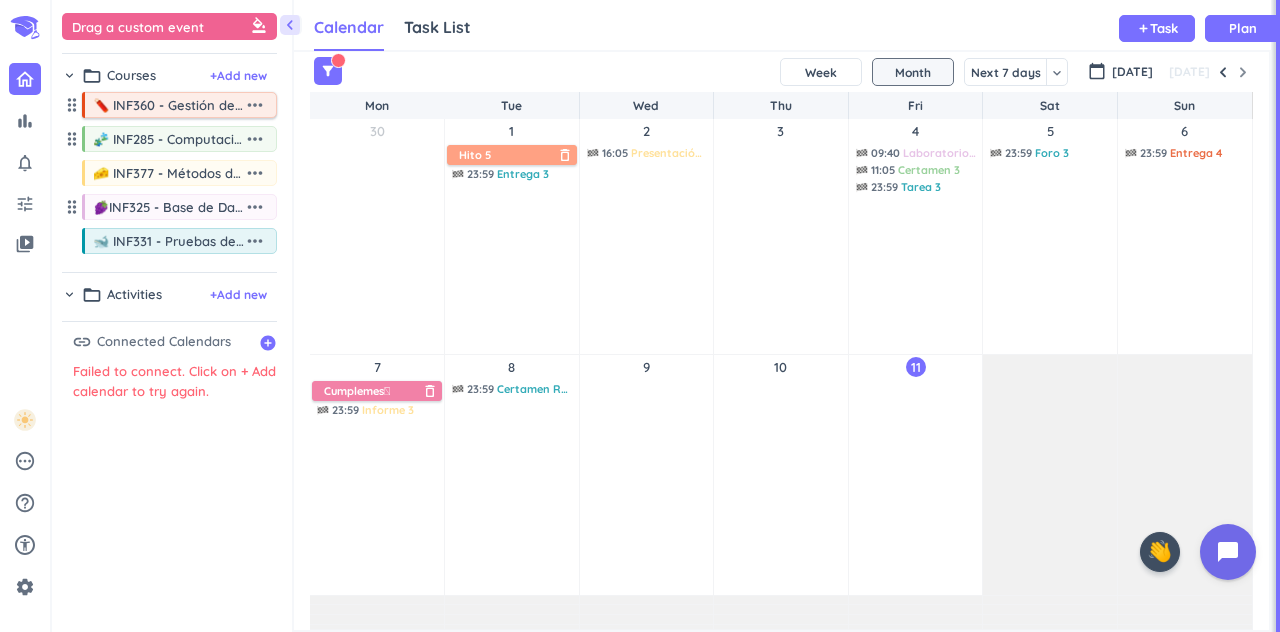 click on "more_horiz" at bounding box center (255, 105) 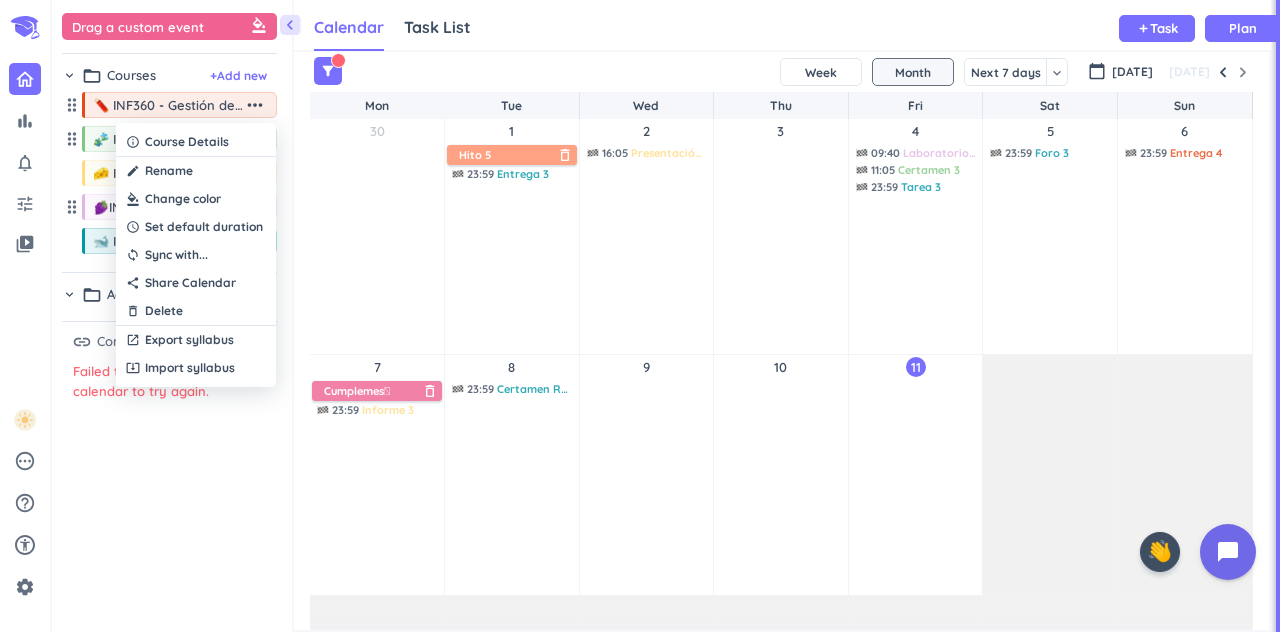 click at bounding box center [640, 316] 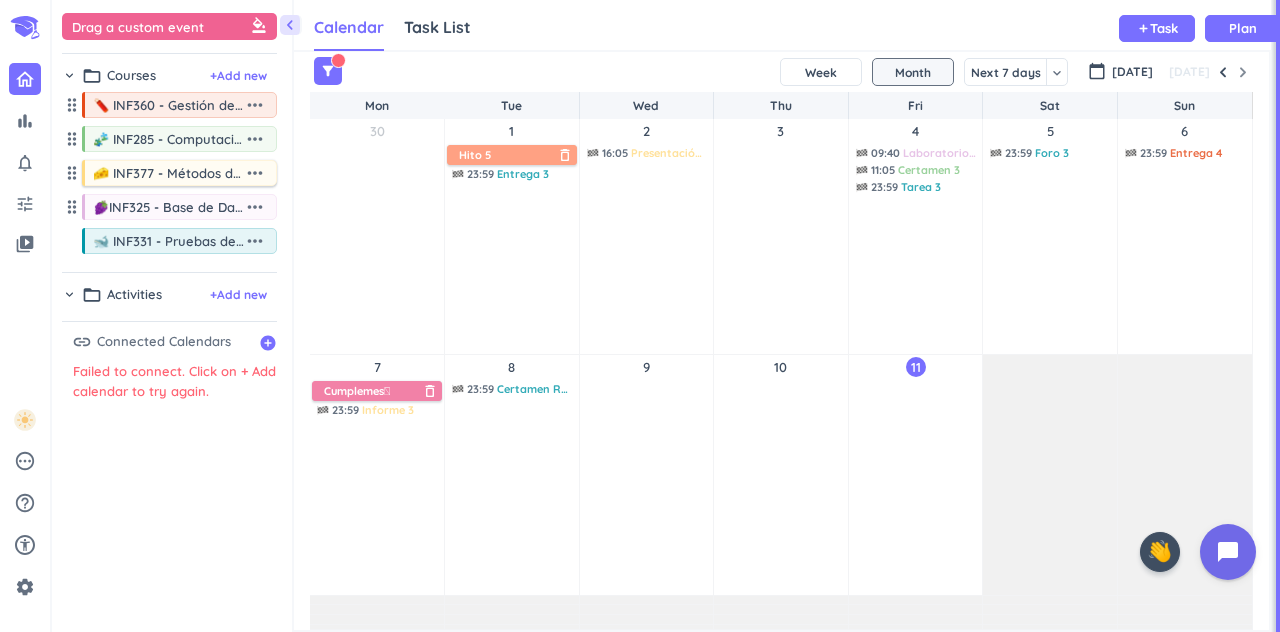 click on "more_horiz" at bounding box center (255, 173) 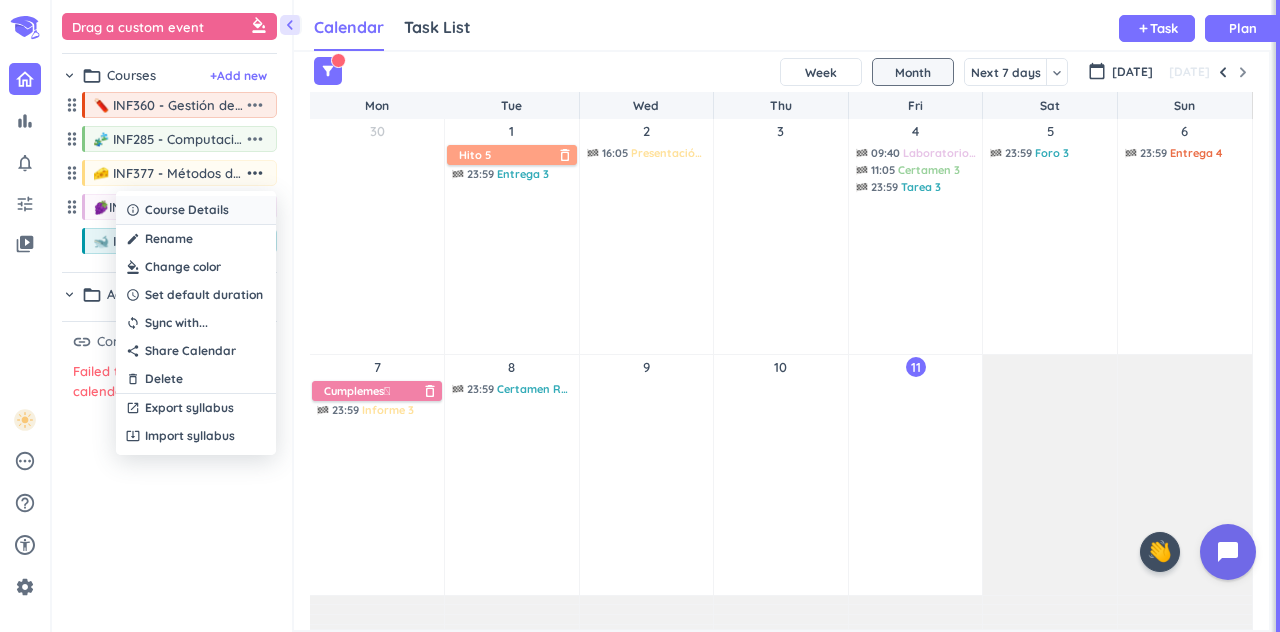 click on "Course Details" at bounding box center (187, 210) 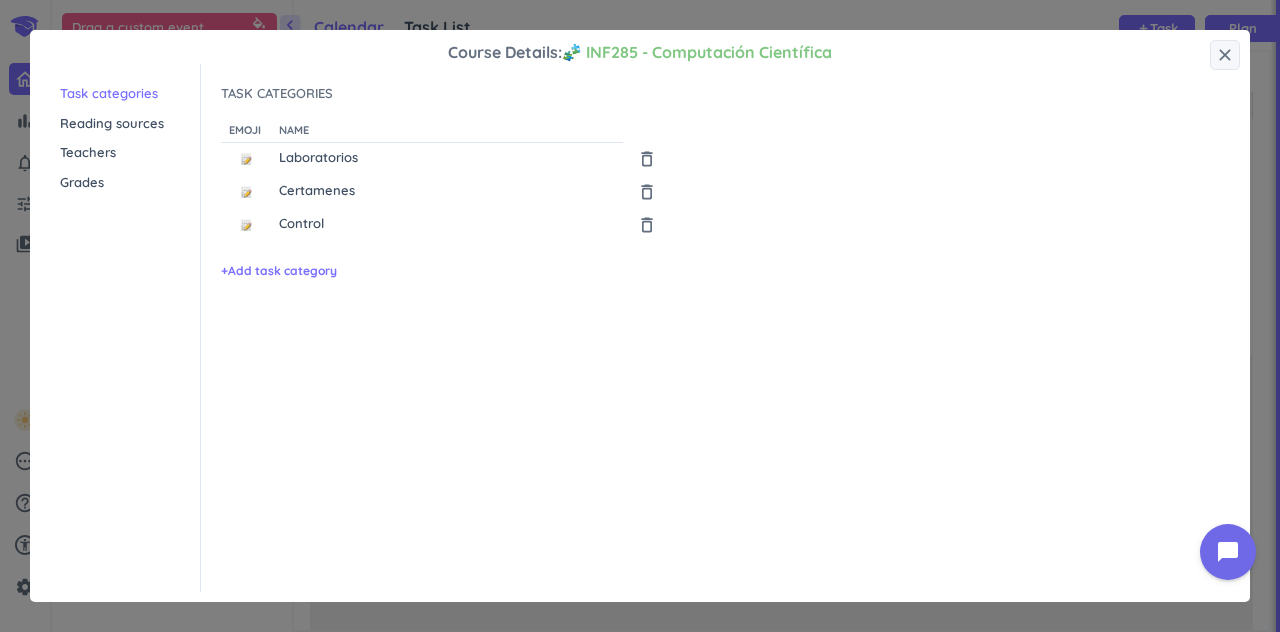 click on "Grades" at bounding box center (130, 183) 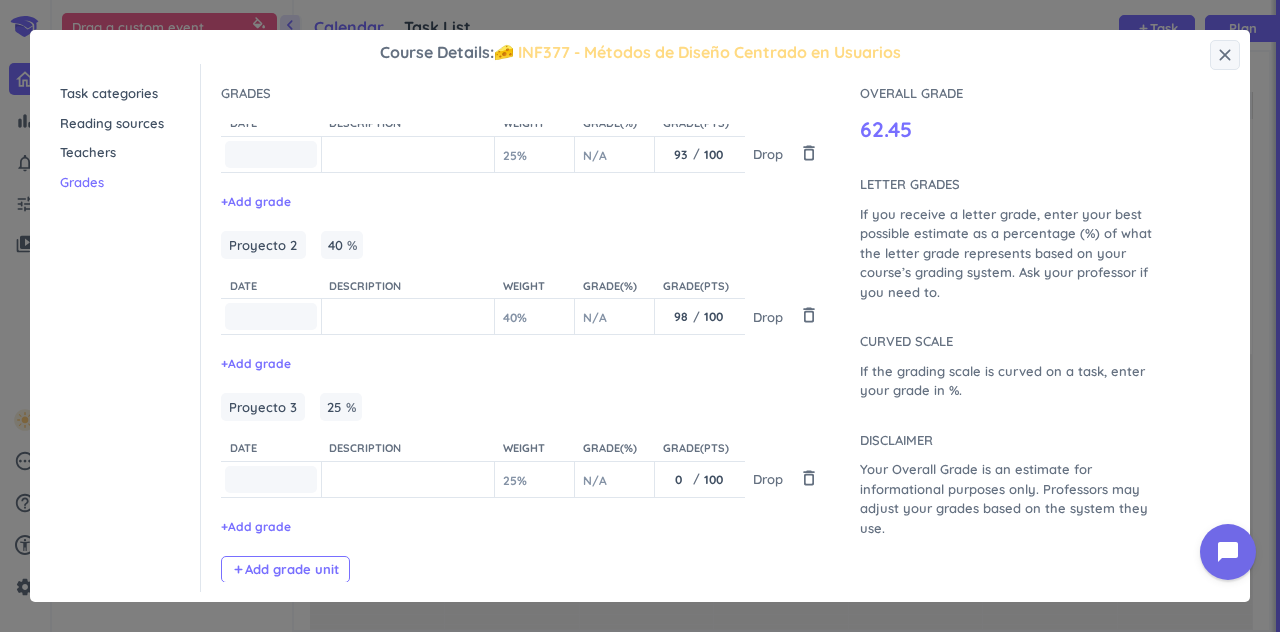 scroll, scrollTop: 0, scrollLeft: 0, axis: both 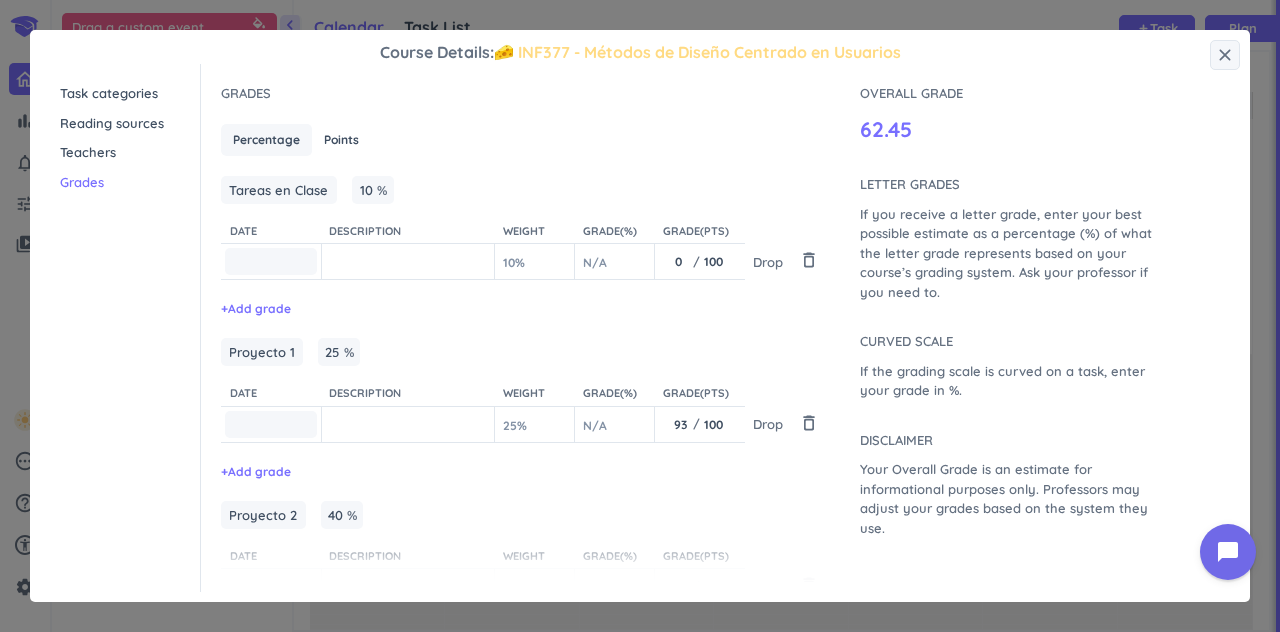 click on "close" at bounding box center [1225, 55] 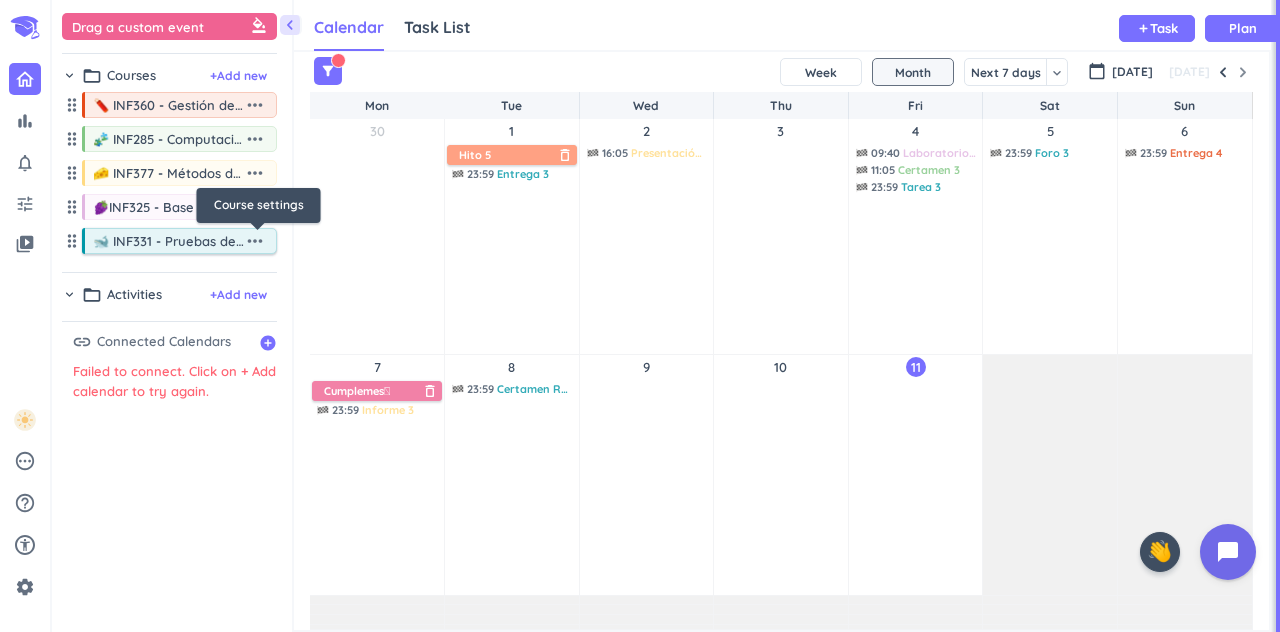 click on "more_horiz" at bounding box center [255, 241] 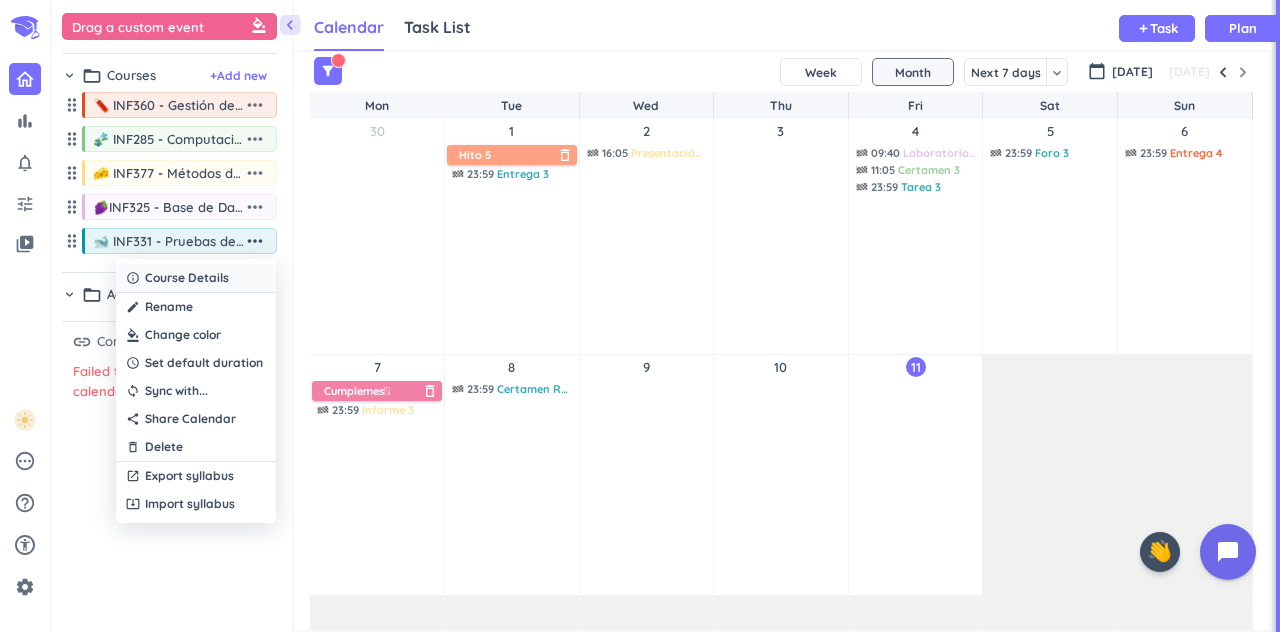 click on "Course Details" at bounding box center [187, 278] 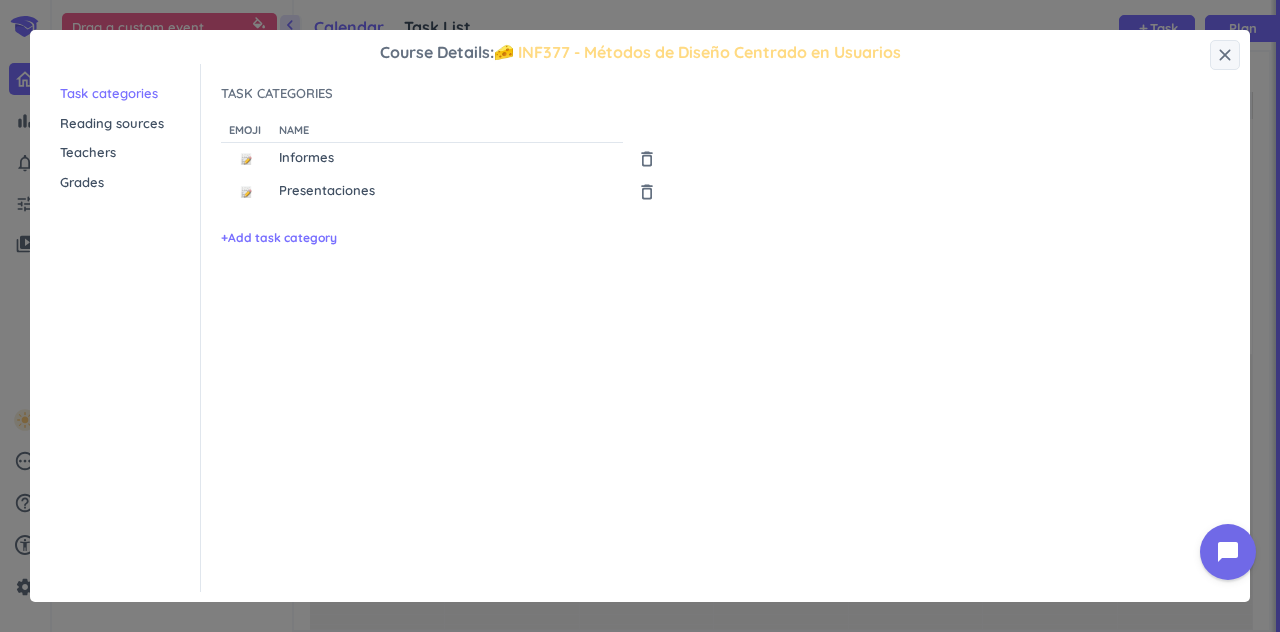 click on "Grades" at bounding box center (130, 183) 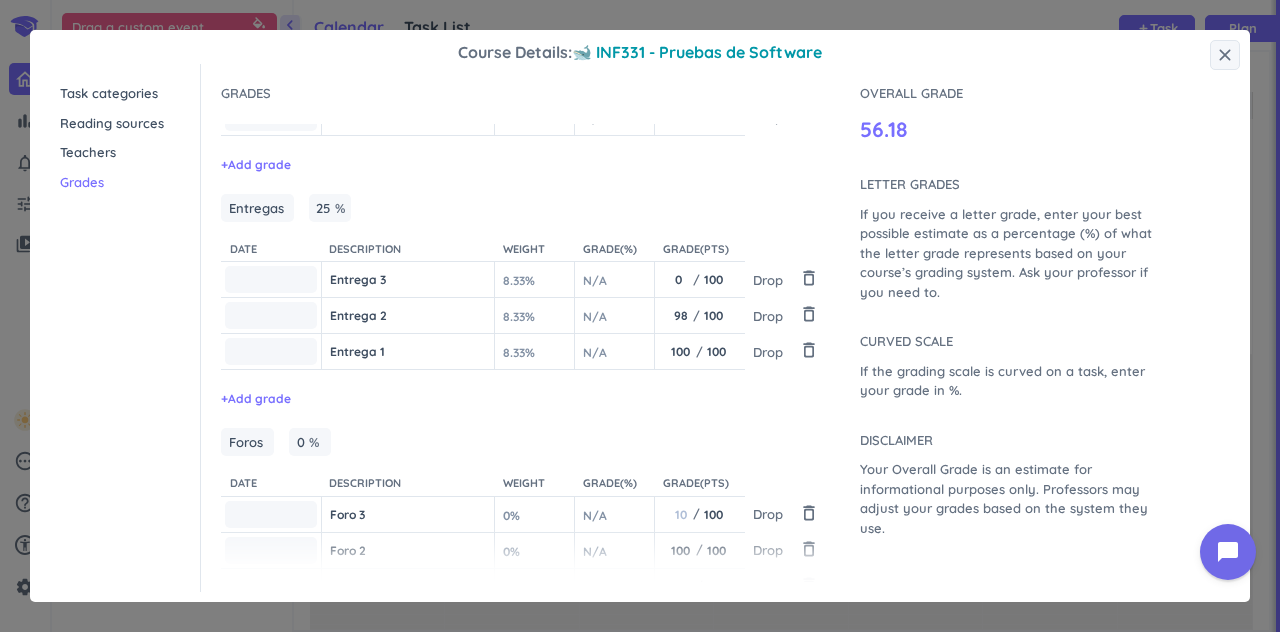 scroll, scrollTop: 576, scrollLeft: 0, axis: vertical 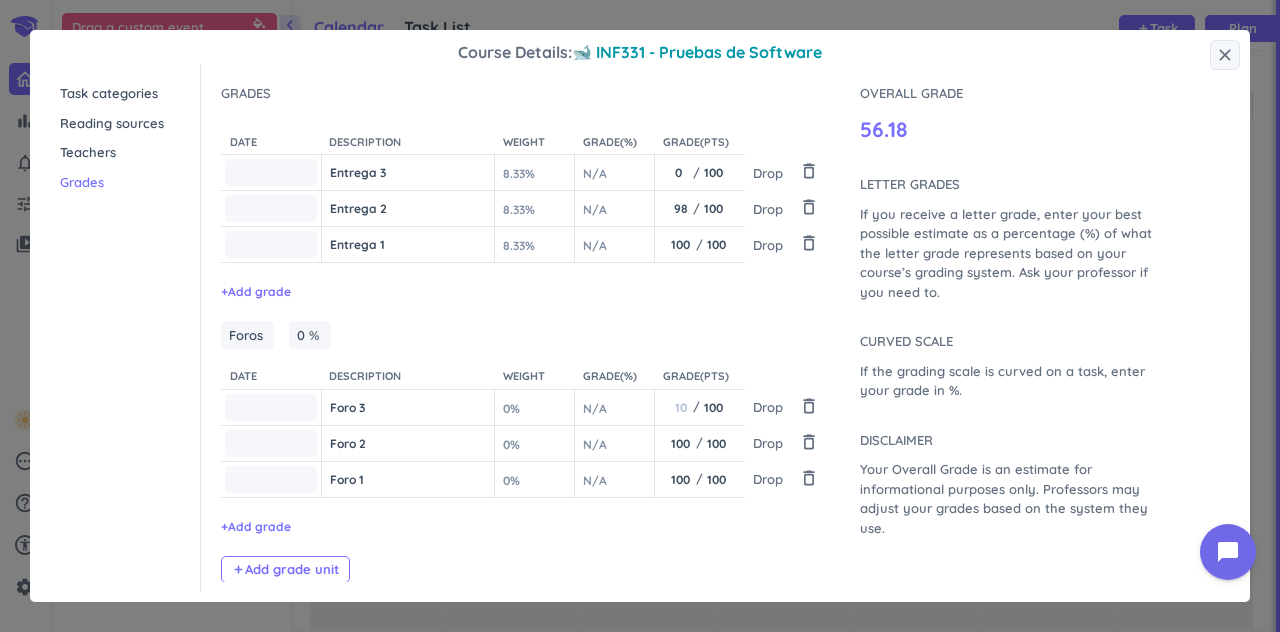 click on "close" at bounding box center (1225, 55) 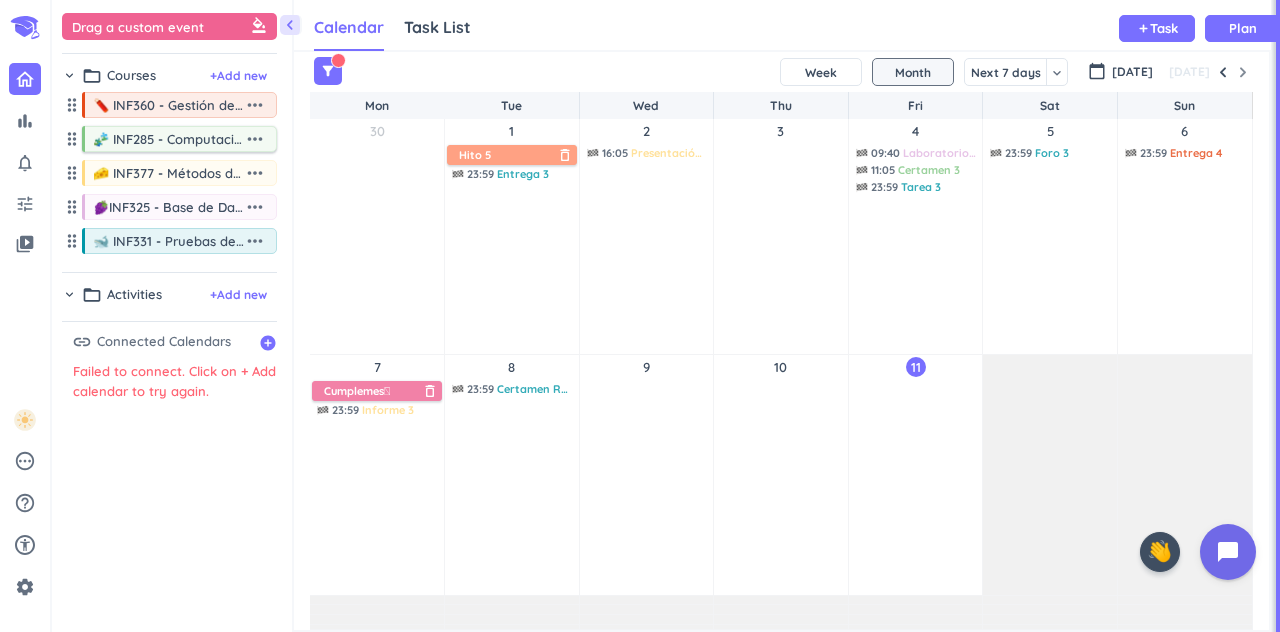 click on "more_horiz" at bounding box center [255, 139] 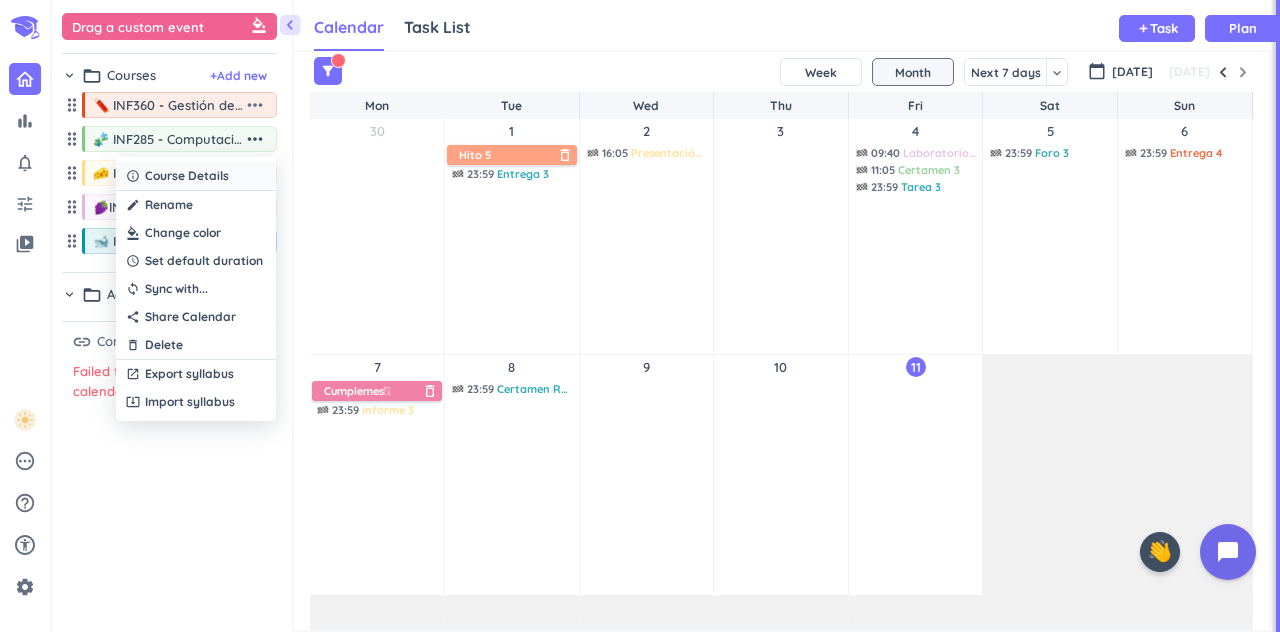 click on "info_outline Course Details" at bounding box center [196, 176] 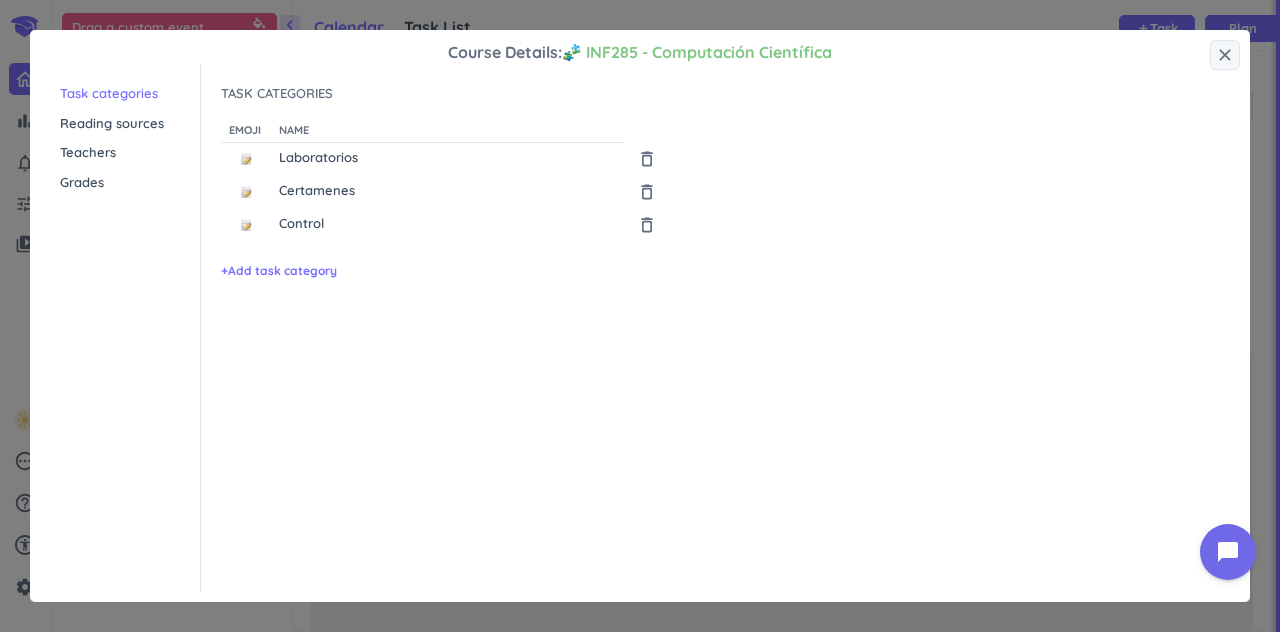 click on "Grades" at bounding box center [130, 183] 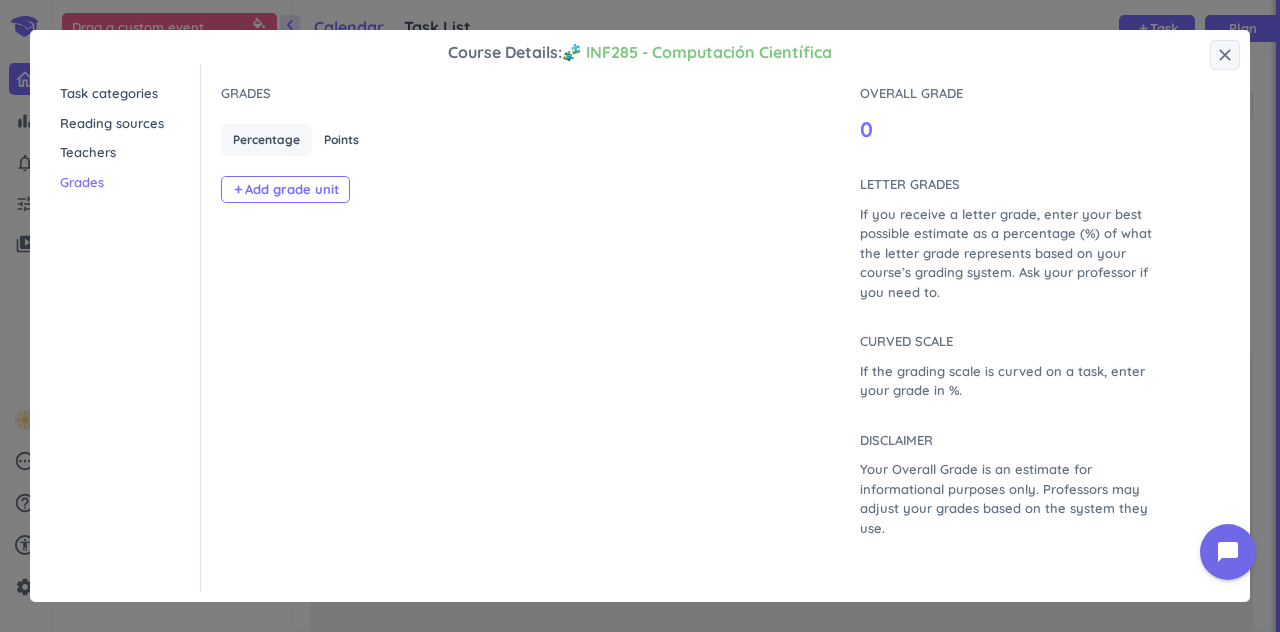 click on "Add grade unit" at bounding box center [292, 189] 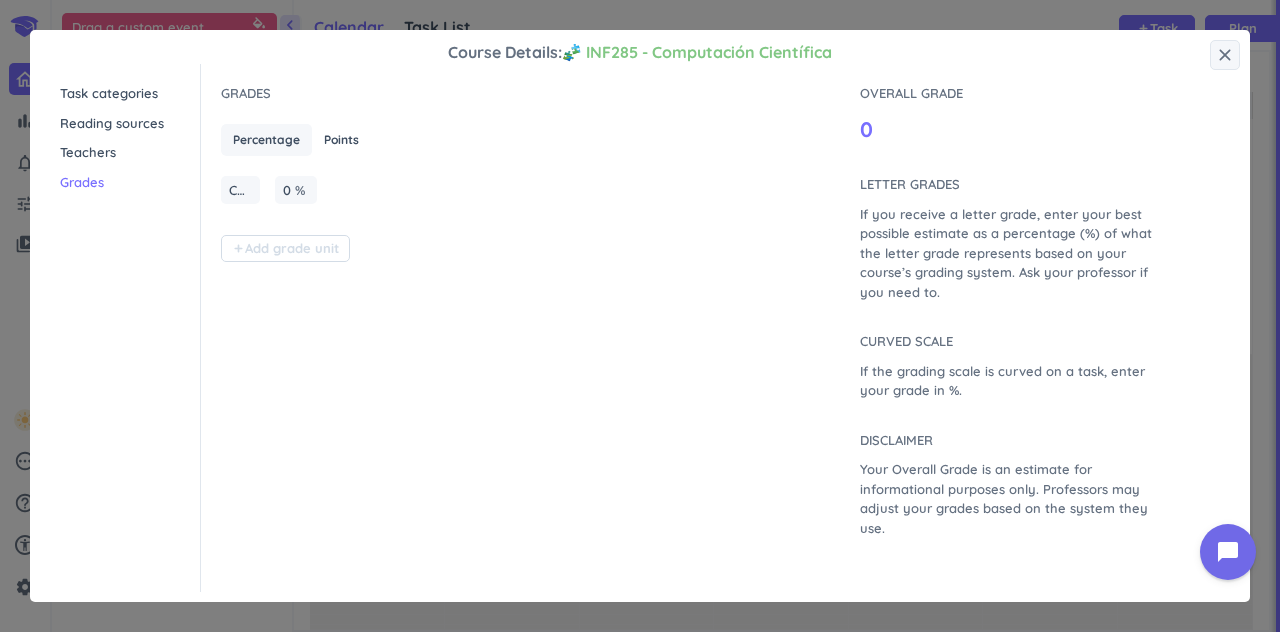 scroll, scrollTop: 0, scrollLeft: 0, axis: both 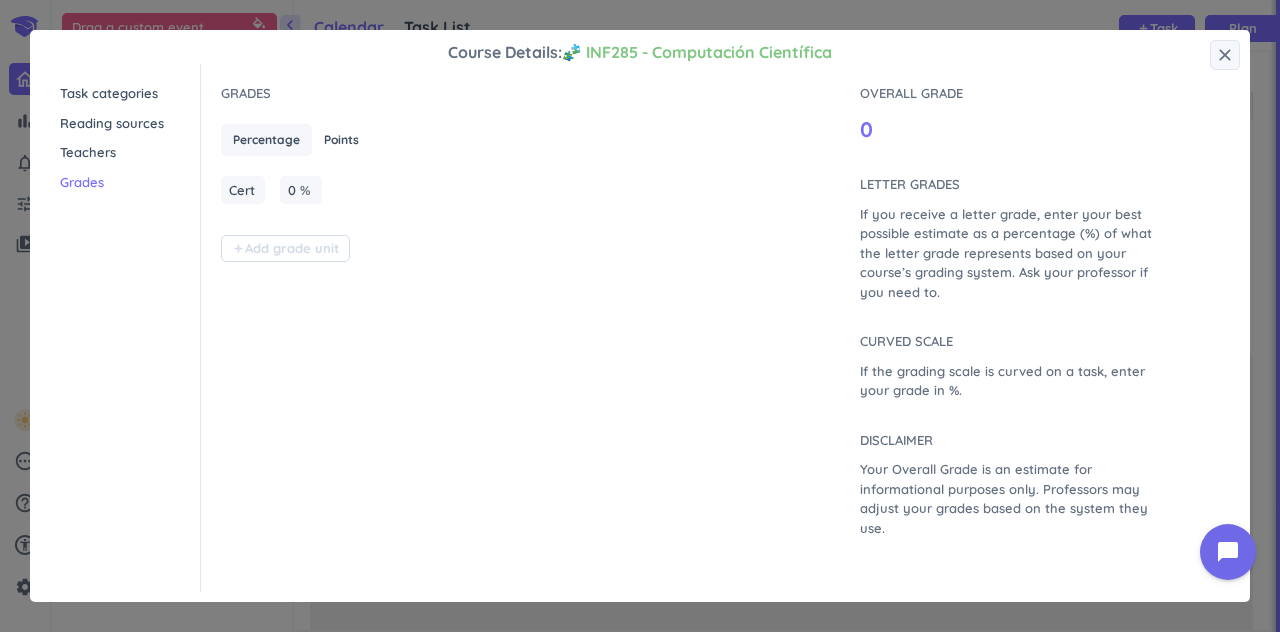 type on "Certamenes" 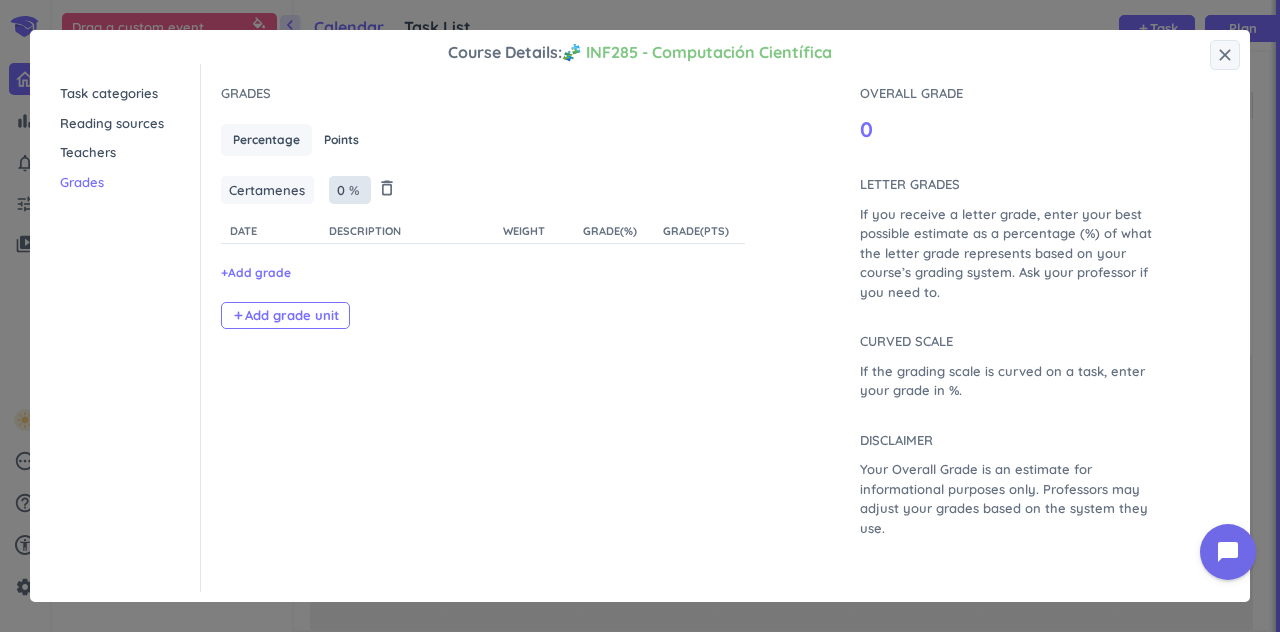 click on "0" at bounding box center [338, 190] 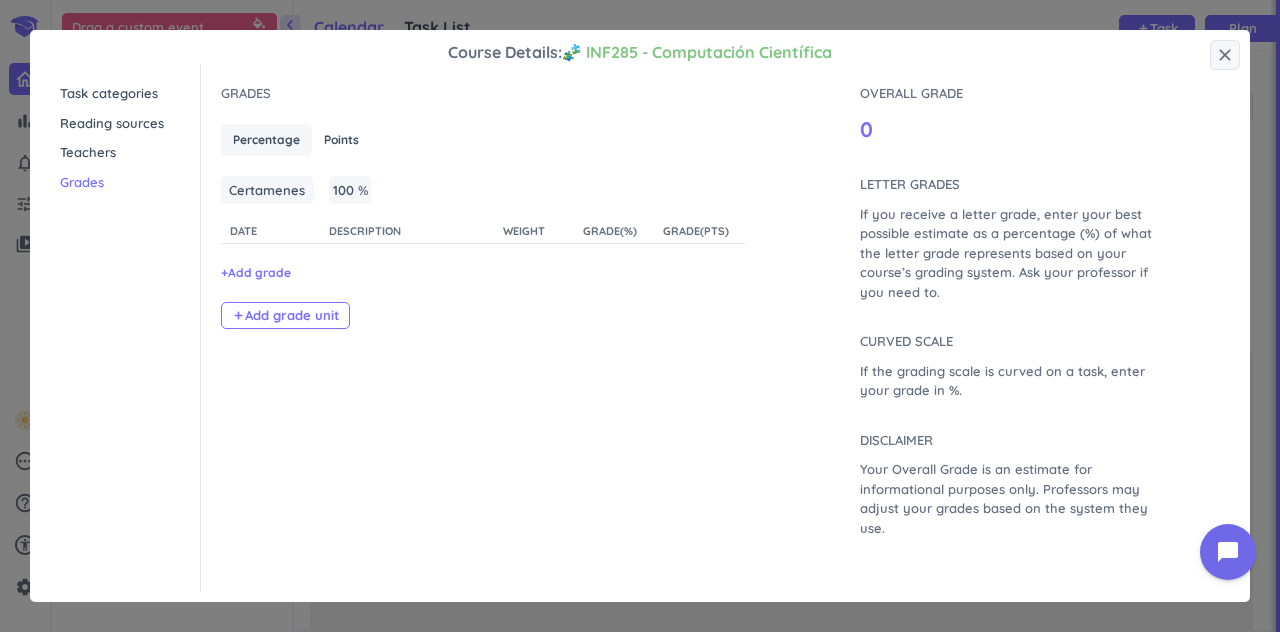 click on "Percentage Points Certamenes Certamenes Grade unit name 100 100 % delete_outline Date Description Weight Grade  (%) Grade  (PTS) +  Add grade add Add grade unit Letter Grades If you receive a letter grade, enter your best possible estimate as a percentage (%) of what the letter grade represents based on your course’s grading system. Ask your professor if you need to. Curved Scale If the grading scale is curved on a task, enter your grade in %. Disclaimer Your Overall Grade is an estimate for informational purposes only. Professors may adjust your grades based on the system they use." at bounding box center [523, 227] 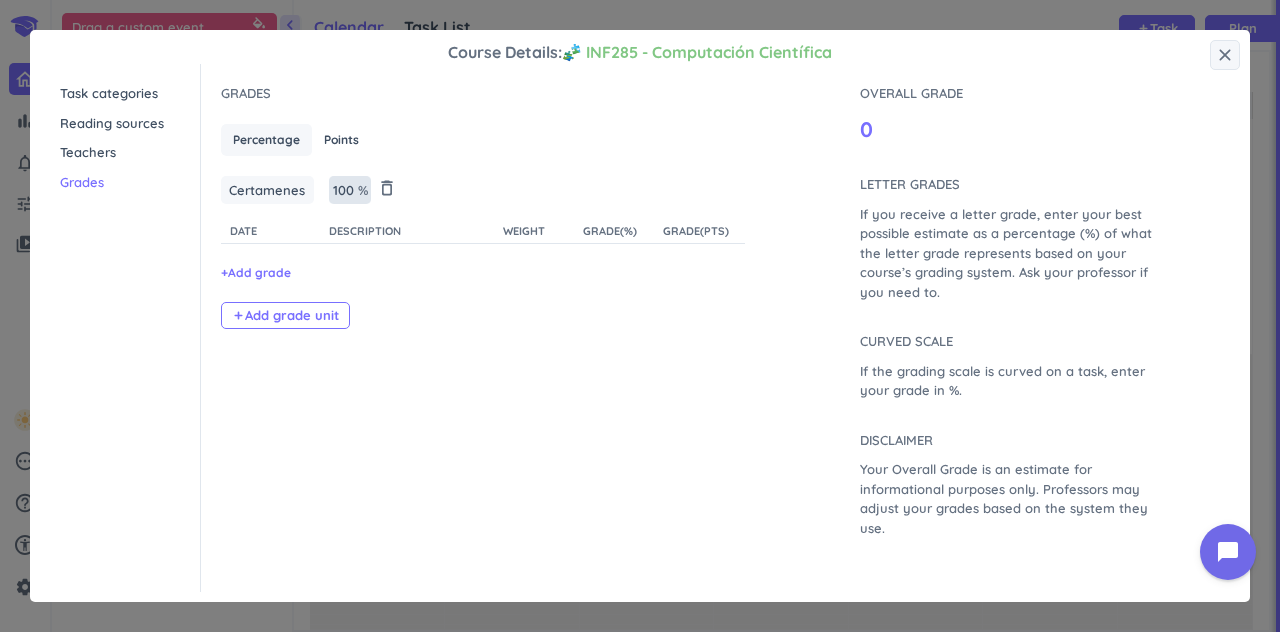 click on "100" at bounding box center [340, 190] 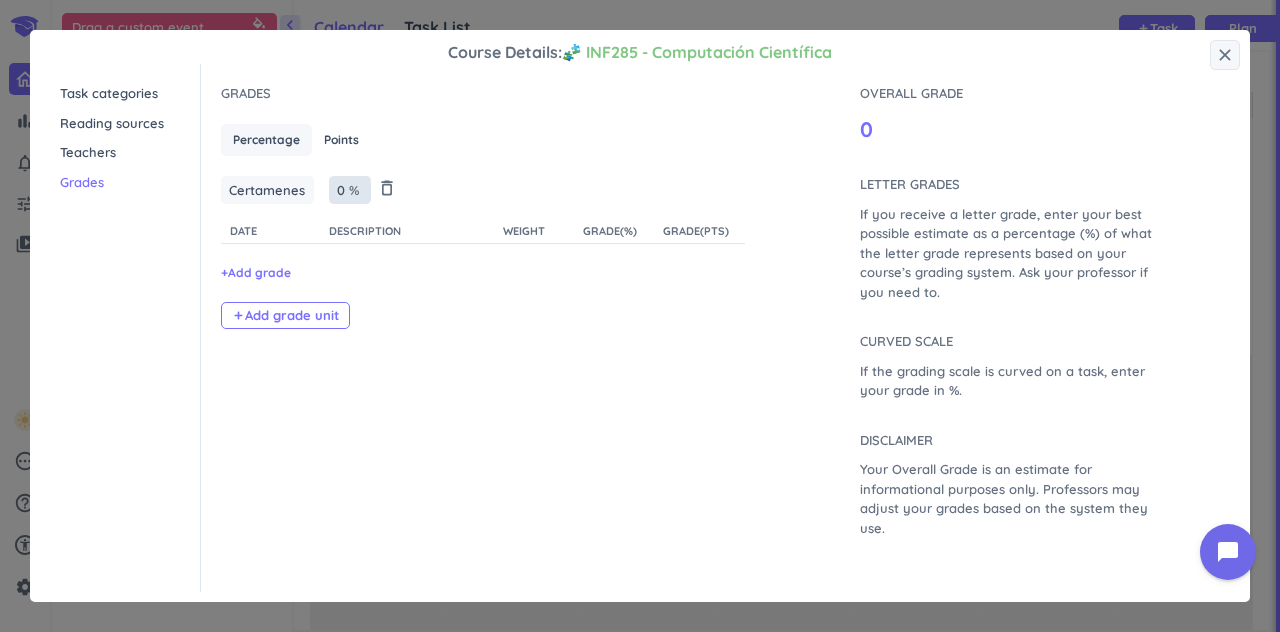 click on "0" at bounding box center [338, 190] 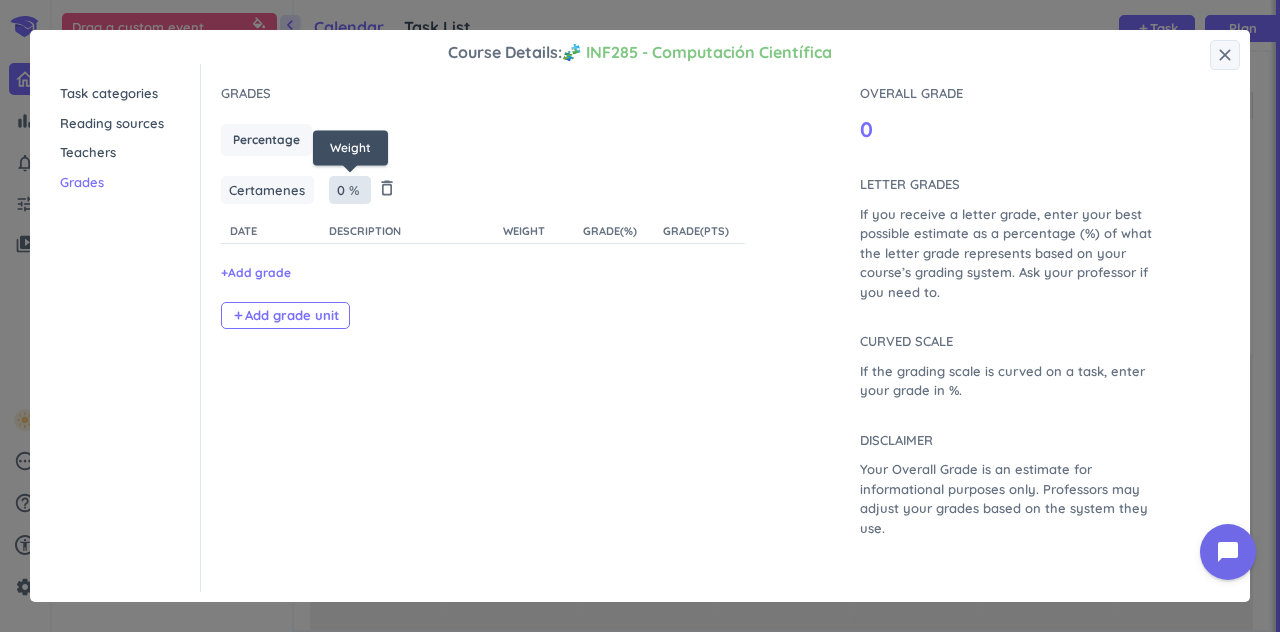 click on "0 0 %" at bounding box center [350, 190] 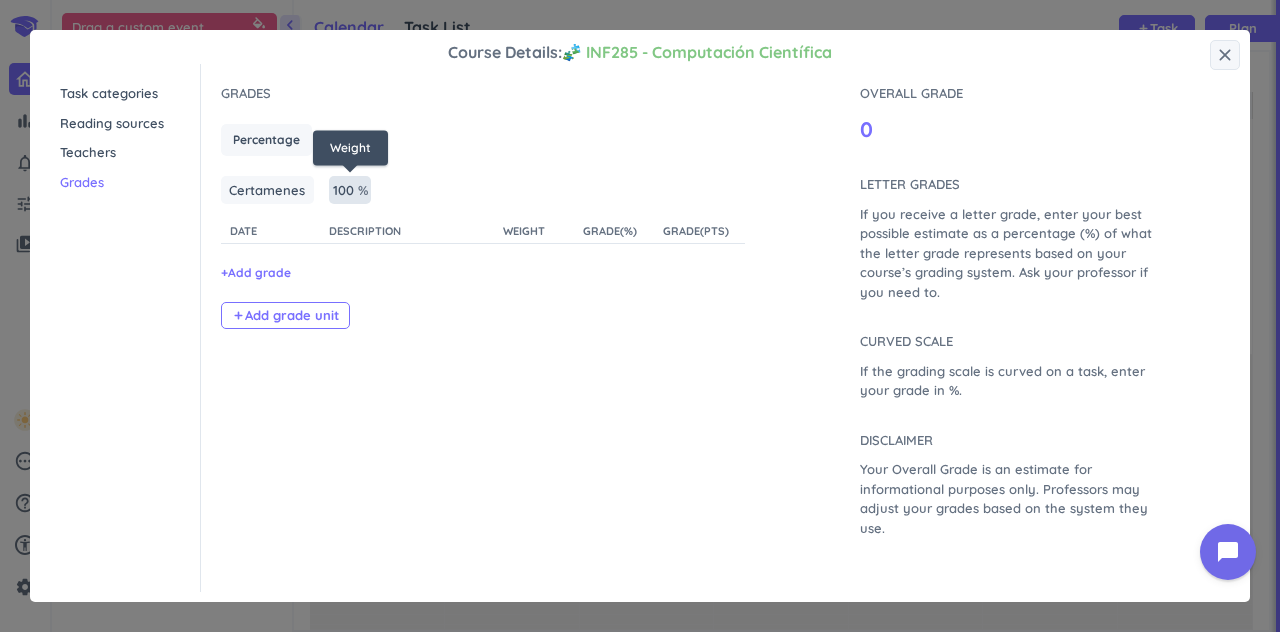 type on "0" 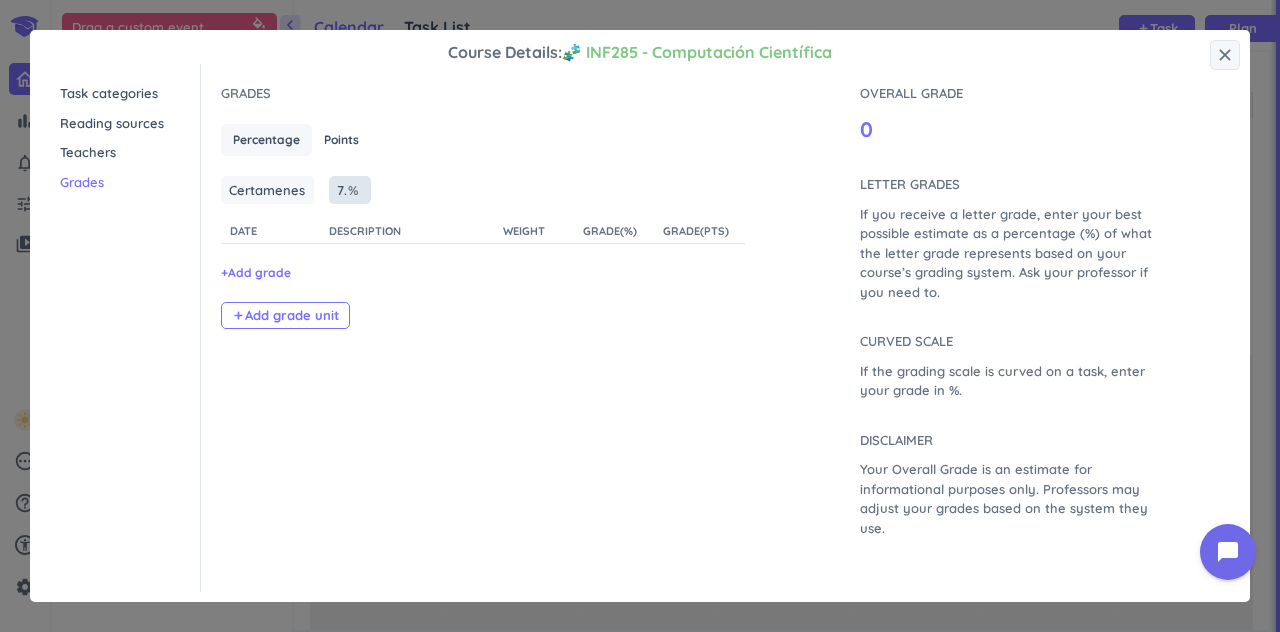 scroll, scrollTop: 0, scrollLeft: 0, axis: both 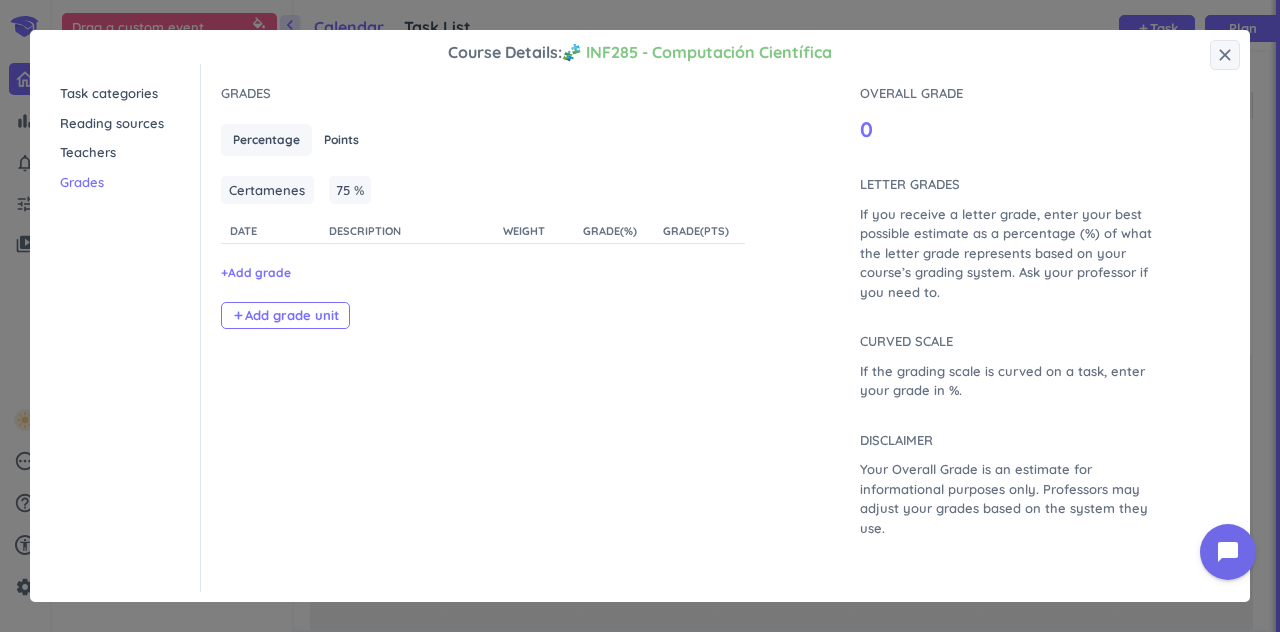 click on "Percentage Points Certamenes Certamenes Grade unit name 75 75 % delete_outline Date Description Weight Grade  (%) Grade  (PTS) +  Add grade add Add grade unit Letter Grades If you receive a letter grade, enter your best possible estimate as a percentage (%) of what the letter grade represents based on your course’s grading system. Ask your professor if you need to. Curved Scale If the grading scale is curved on a task, enter your grade in %. Disclaimer Your Overall Grade is an estimate for informational purposes only. Professors may adjust your grades based on the system they use." at bounding box center (523, 227) 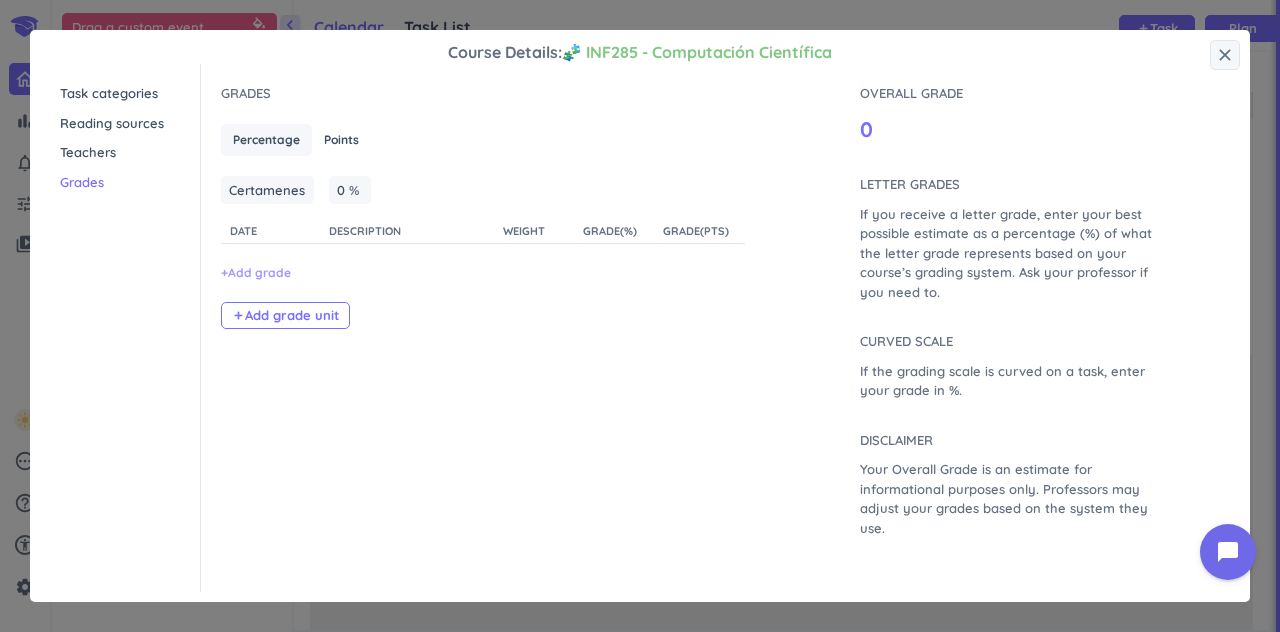 click on "+  Add grade" at bounding box center [256, 273] 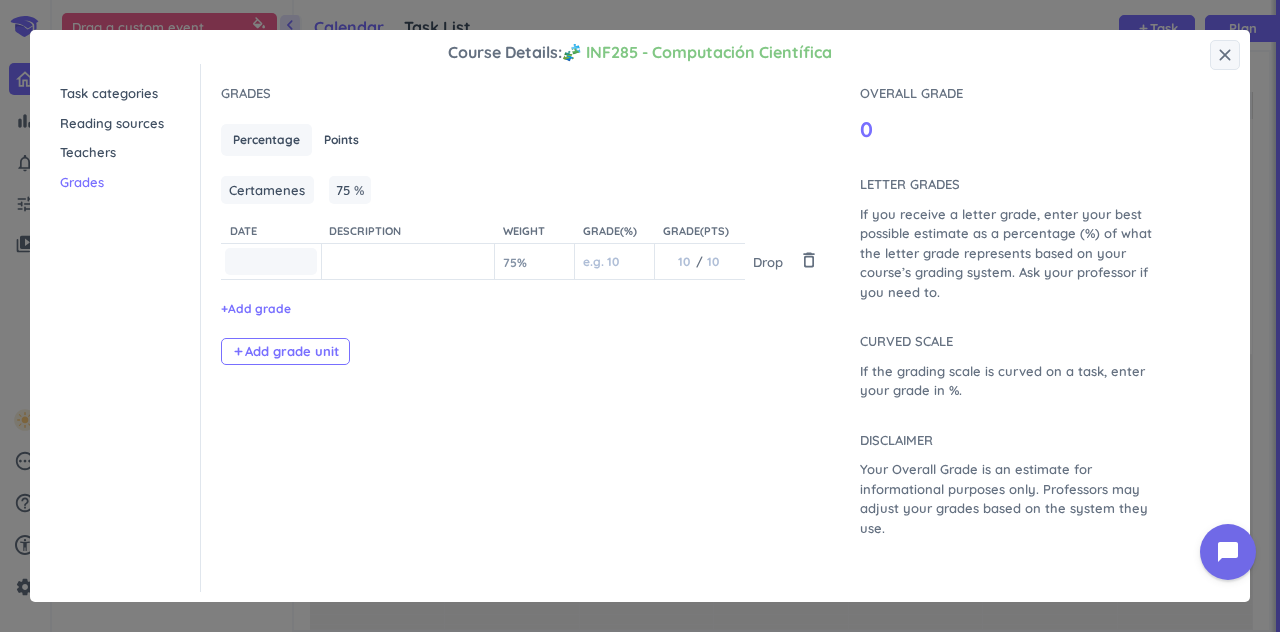 click at bounding box center (408, 261) 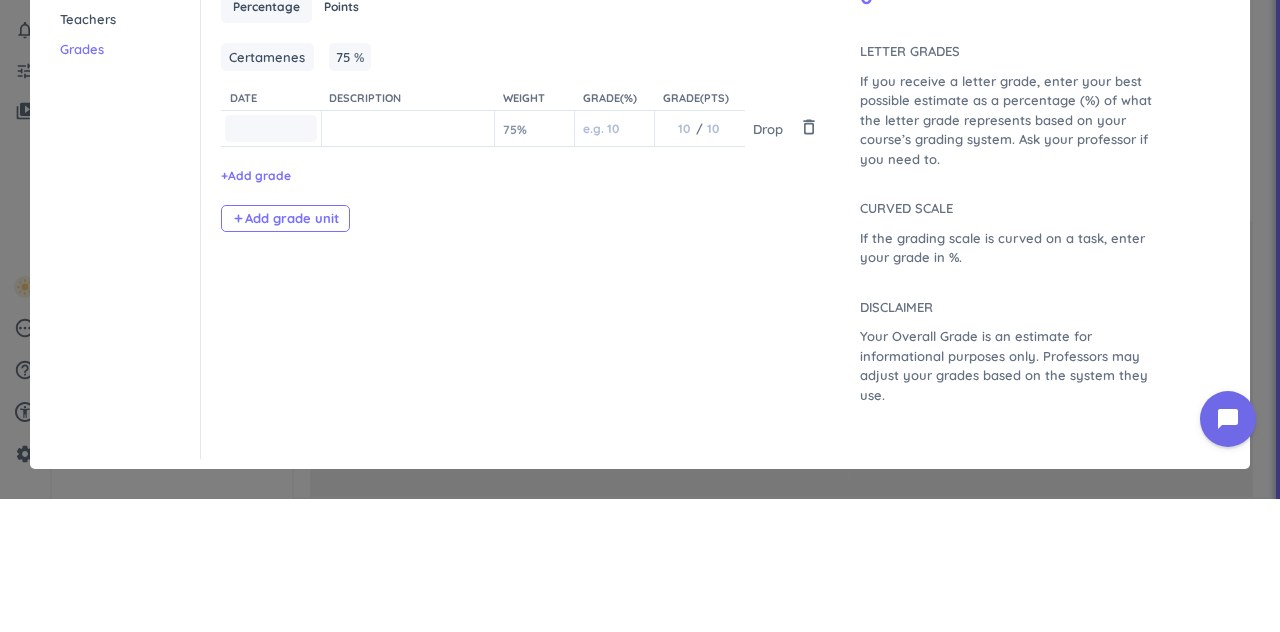 type on "C1" 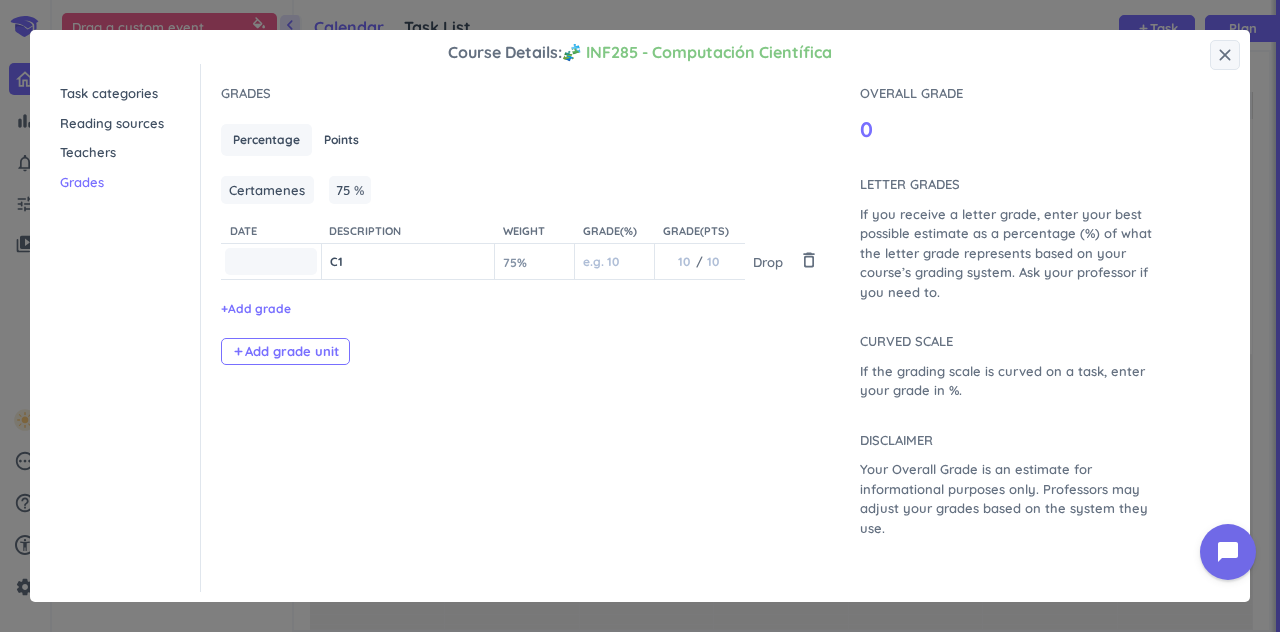 click at bounding box center [714, 261] 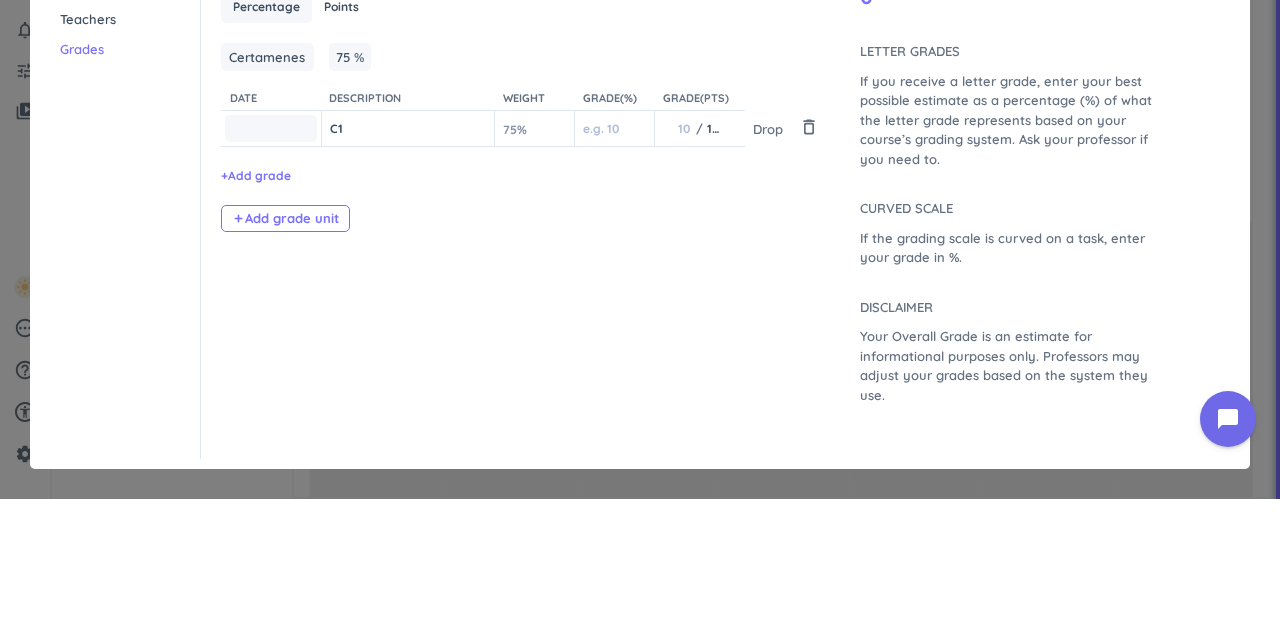 scroll, scrollTop: 0, scrollLeft: 0, axis: both 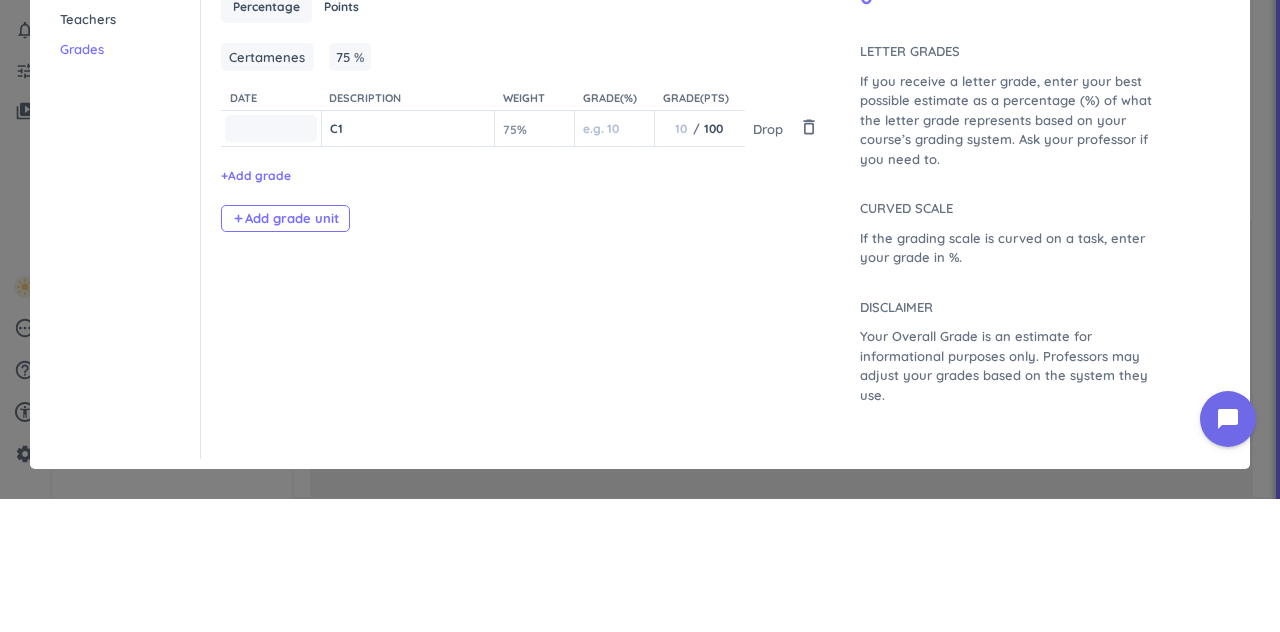 type on "100" 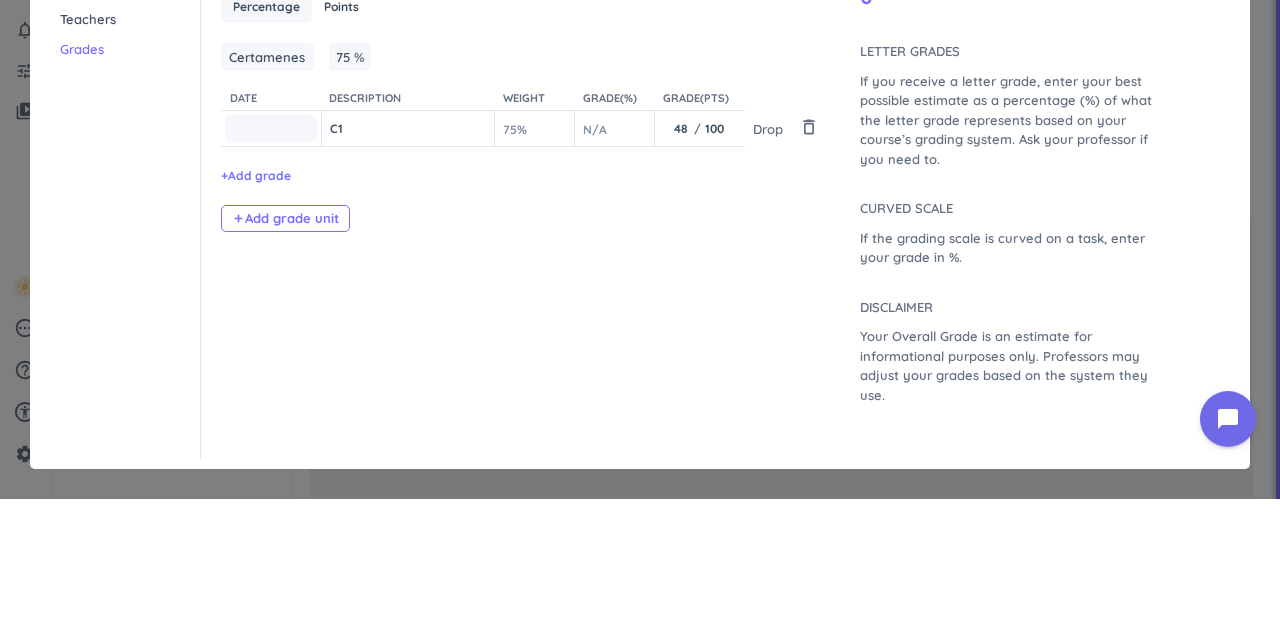 scroll, scrollTop: 0, scrollLeft: 0, axis: both 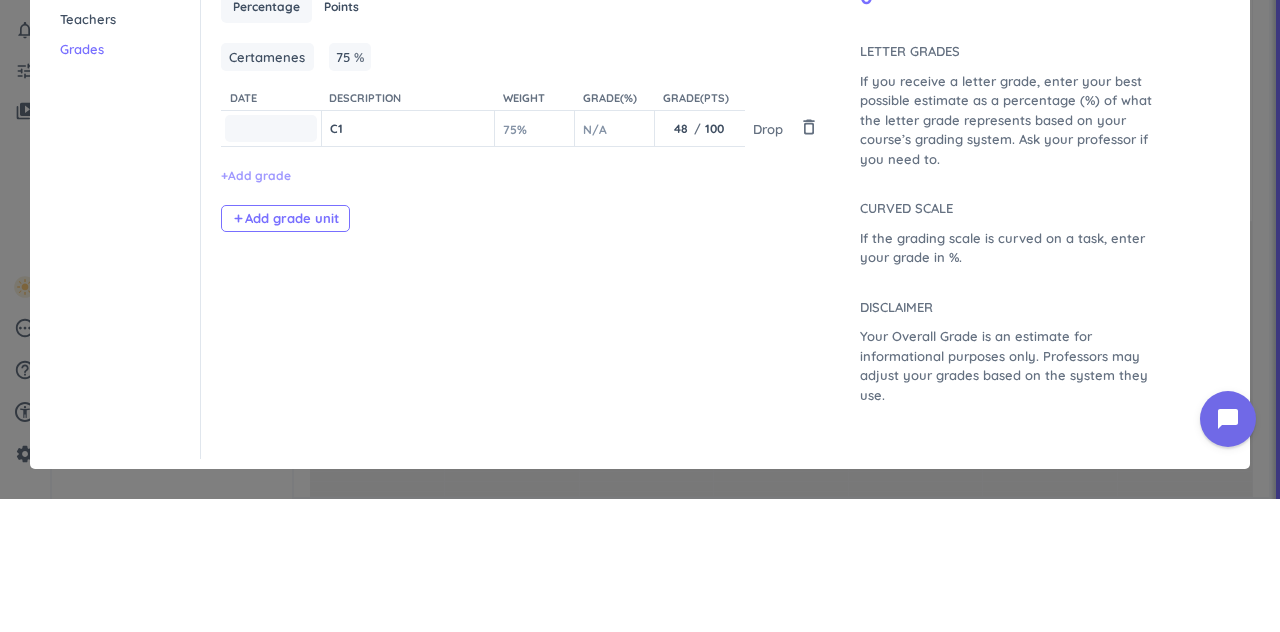 type on "48" 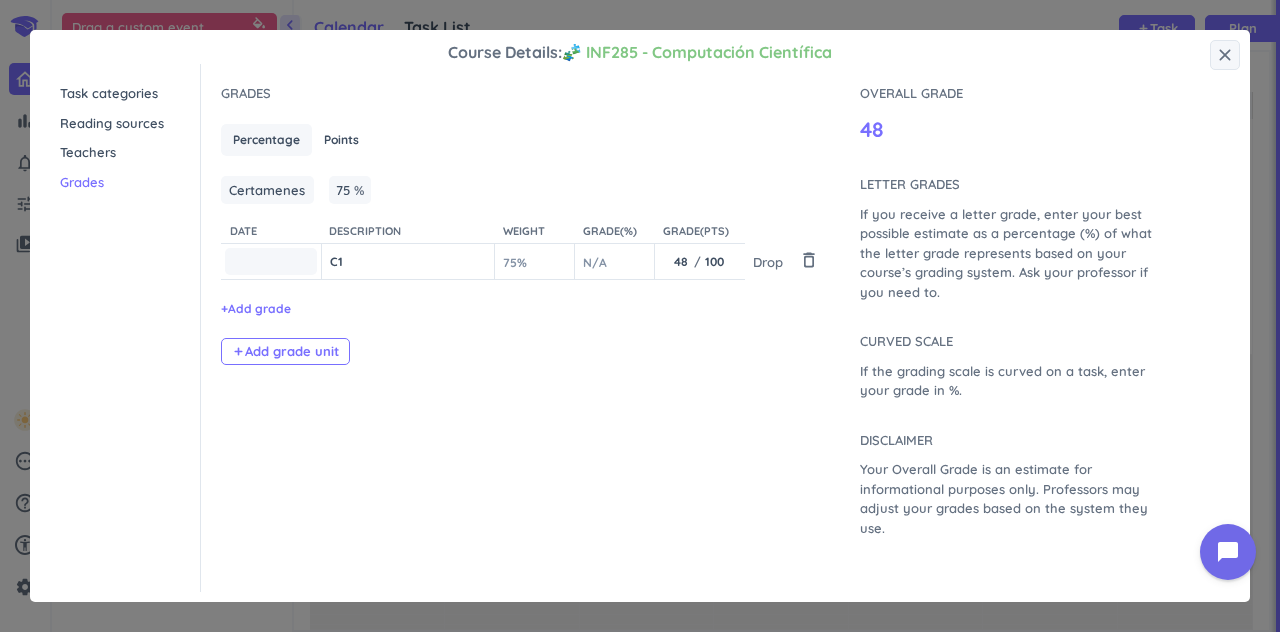 click on "Percentage Points Certamenes Certamenes Grade unit name 75 75 % delete_outline Date Description Weight Grade  (%) Grade  (PTS) C1 75 % N/A 48 48 10  /  100 100 10 Drop delete_outline +  Add grade add Add grade unit Letter Grades If you receive a letter grade, enter your best possible estimate as a percentage (%) of what the letter grade represents based on your course’s grading system. Ask your professor if you need to. Curved Scale If the grading scale is curved on a task, enter your grade in %. Disclaimer Your Overall Grade is an estimate for informational purposes only. Professors may adjust your grades based on the system they use." at bounding box center [523, 245] 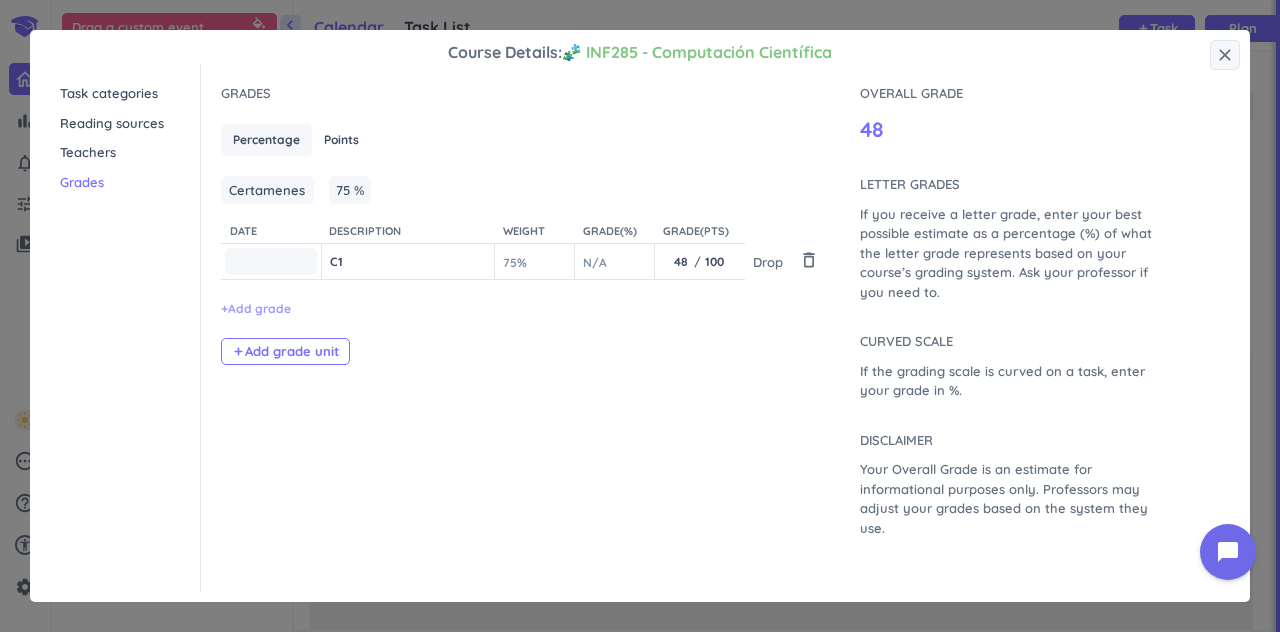 click on "+  Add grade" at bounding box center [256, 309] 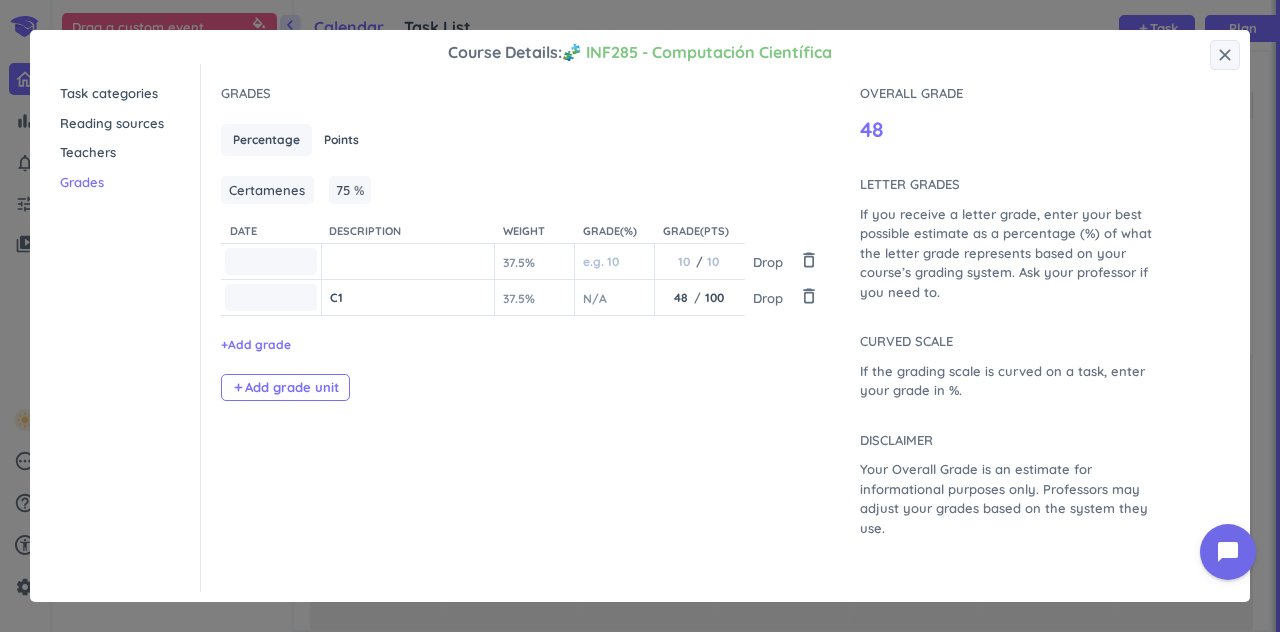 click at bounding box center (408, 261) 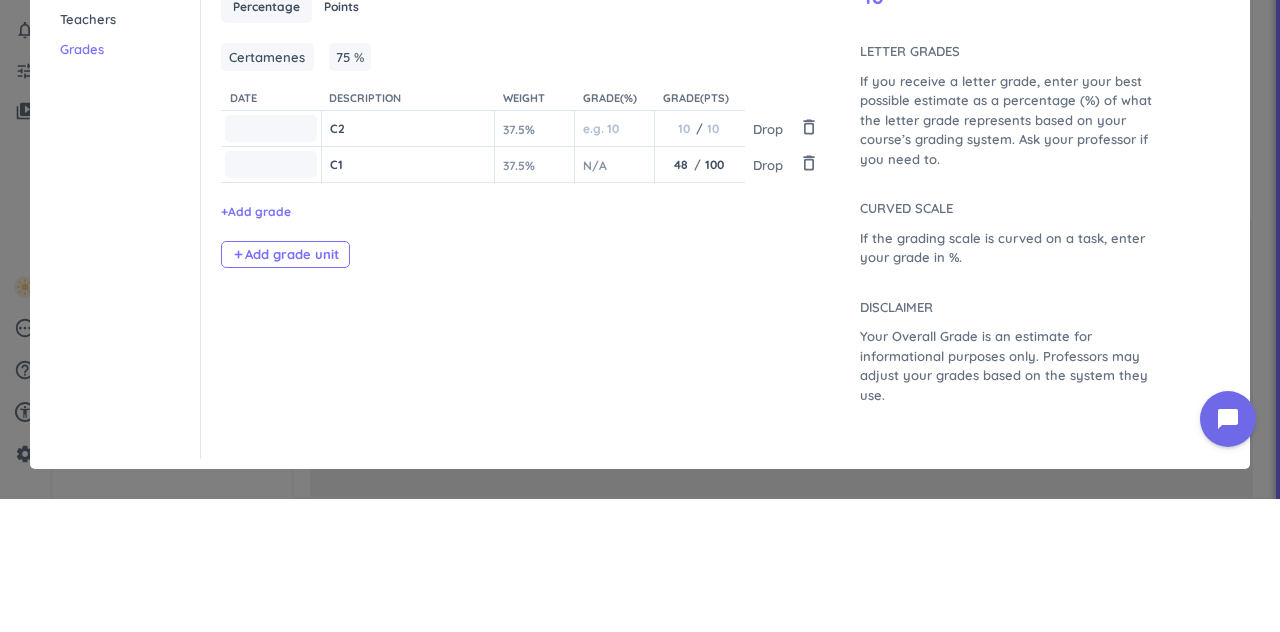 type on "C2" 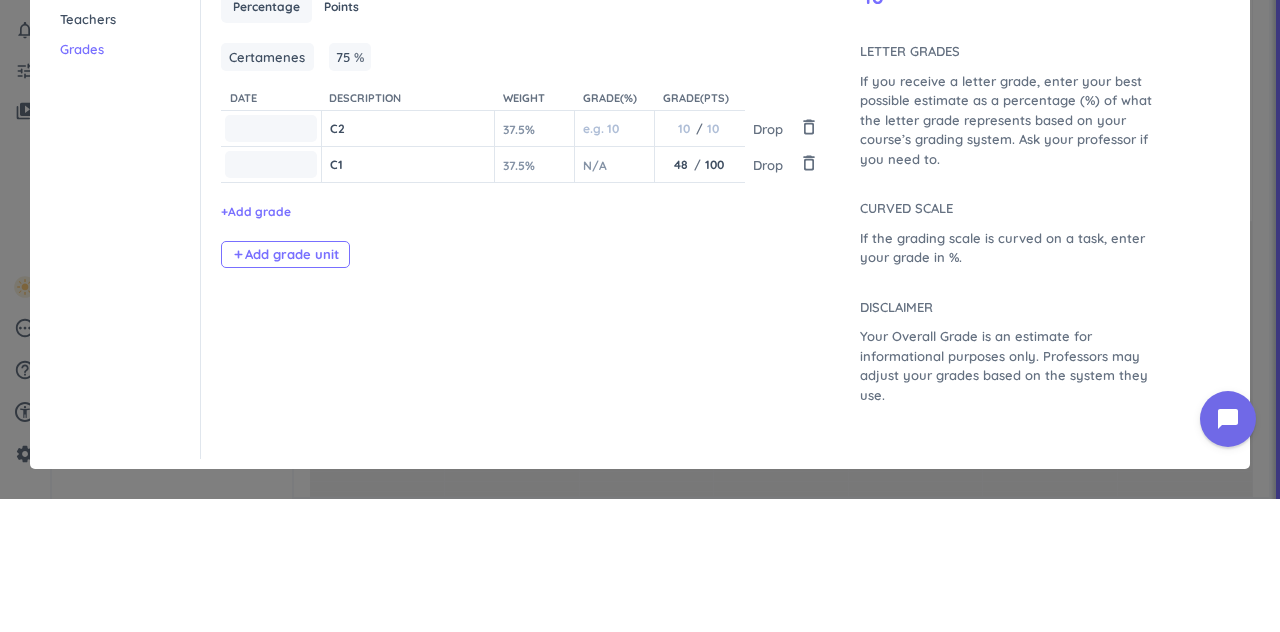 click at bounding box center [714, 261] 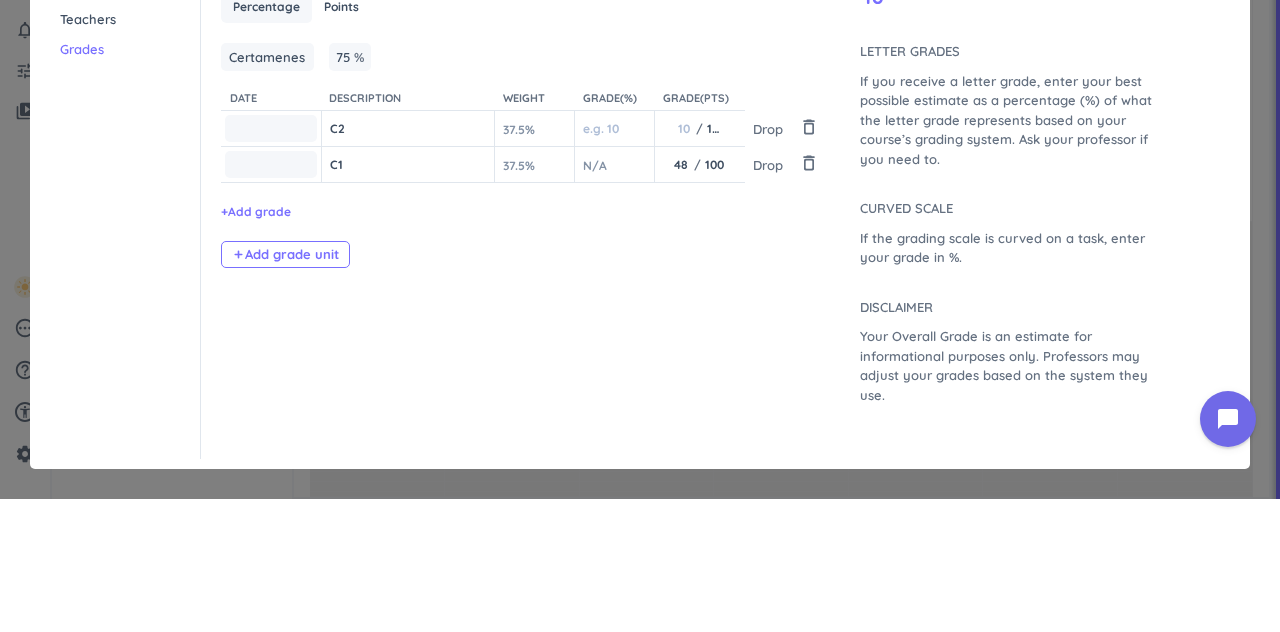 scroll, scrollTop: 0, scrollLeft: 0, axis: both 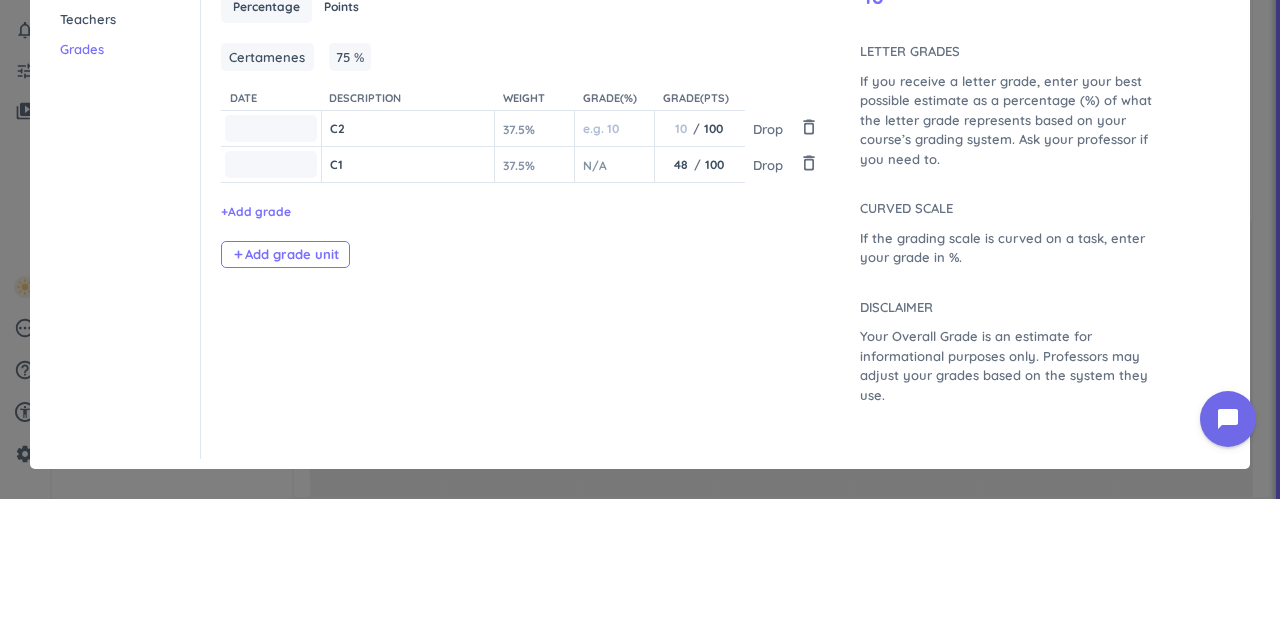 type on "100" 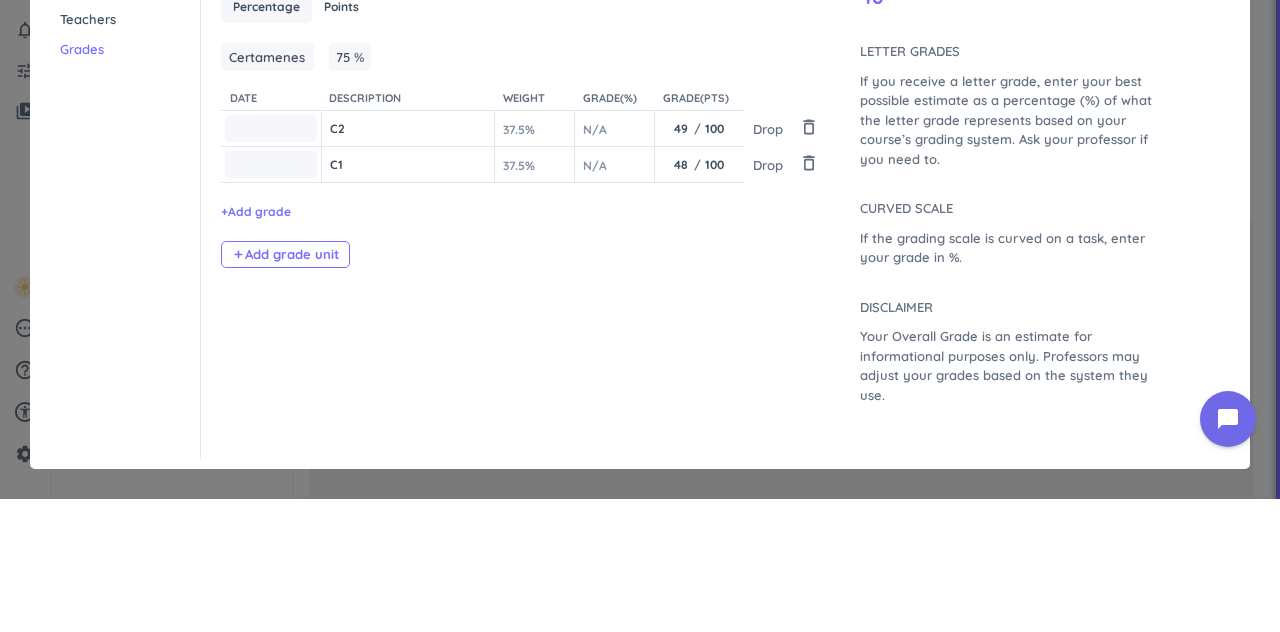 scroll, scrollTop: 0, scrollLeft: 0, axis: both 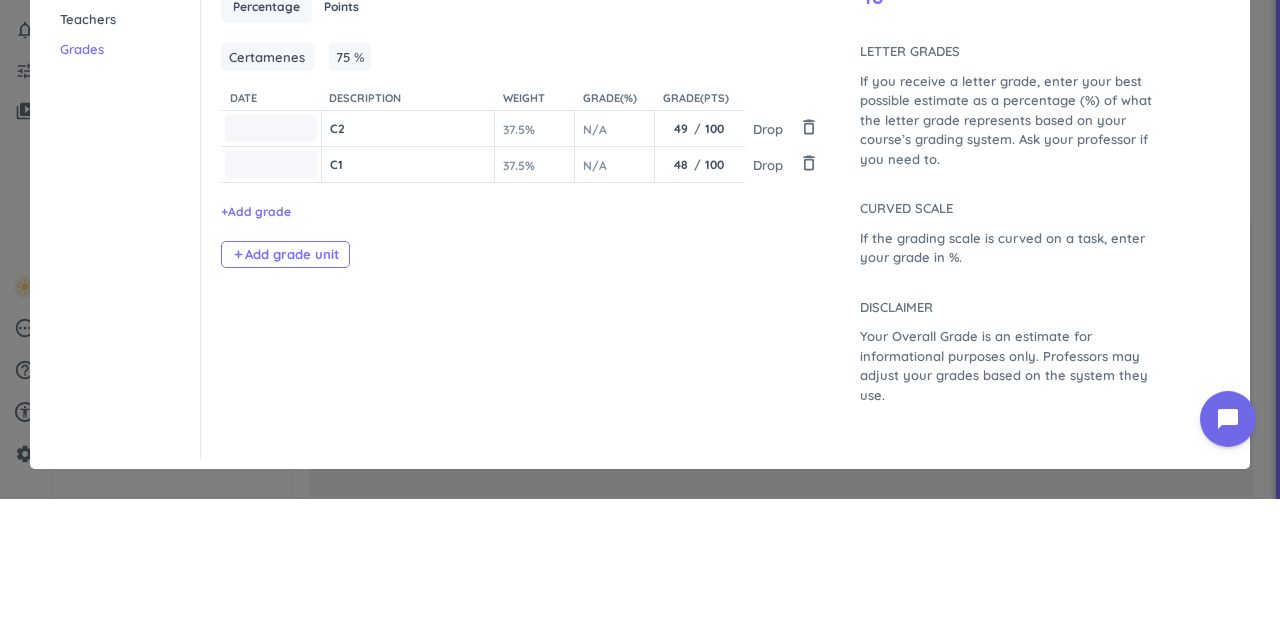 type on "49" 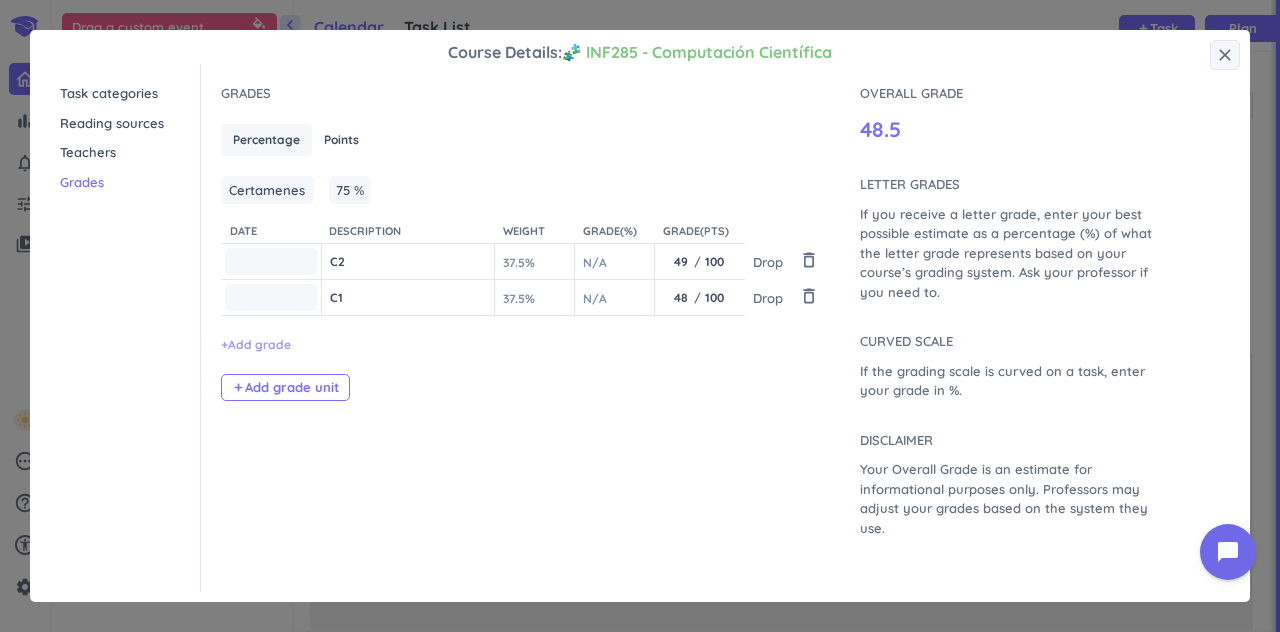 click on "+  Add grade" at bounding box center (256, 345) 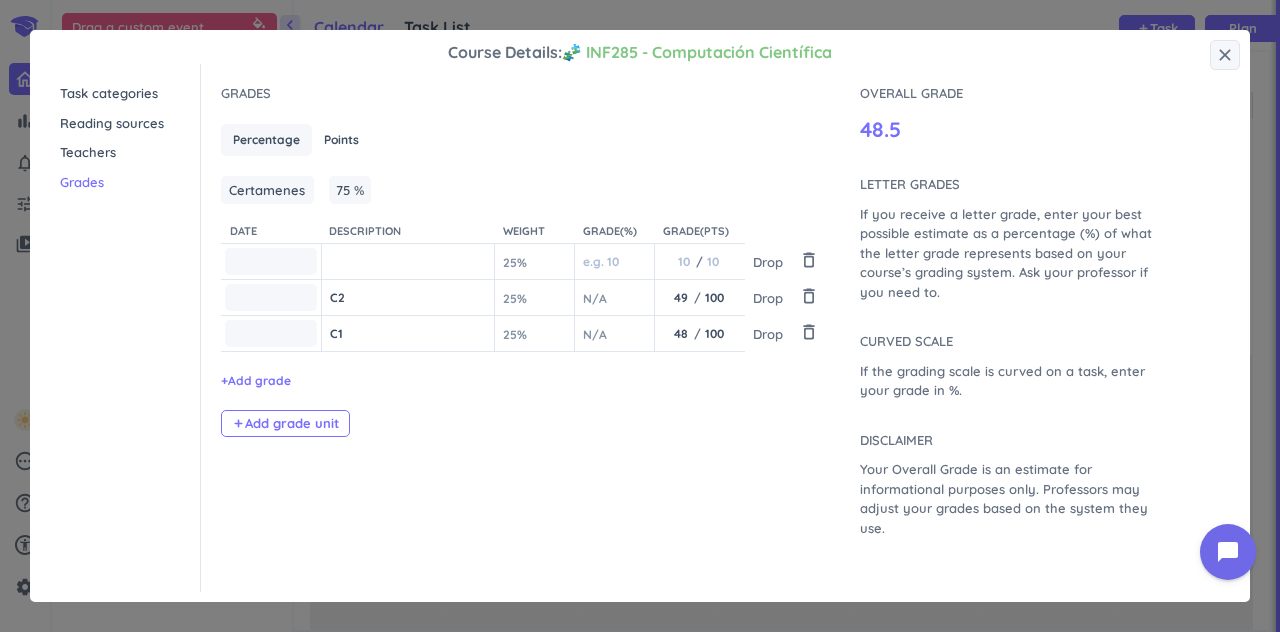 click at bounding box center [408, 261] 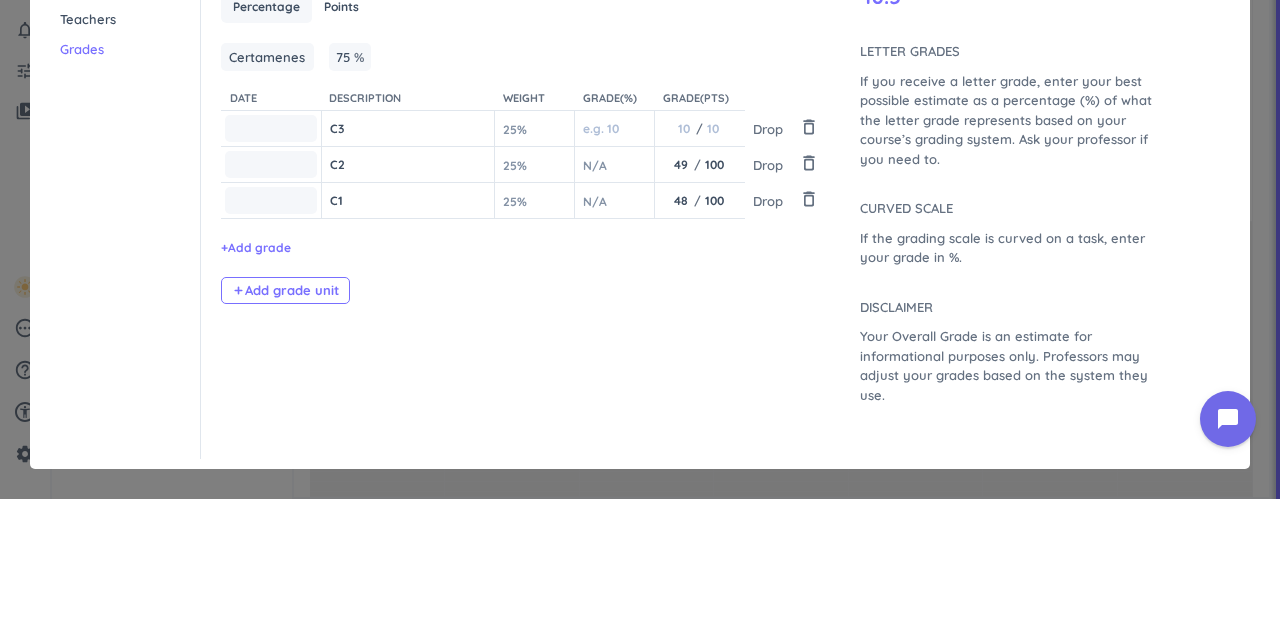 type on "C3" 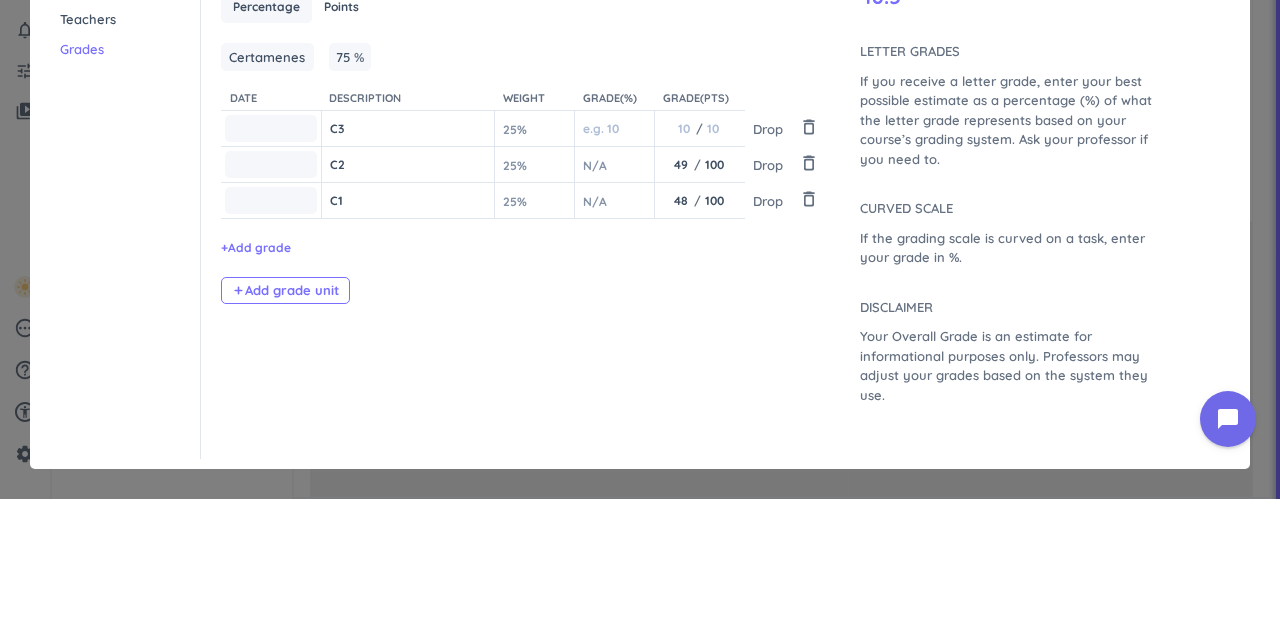 click at bounding box center [714, 261] 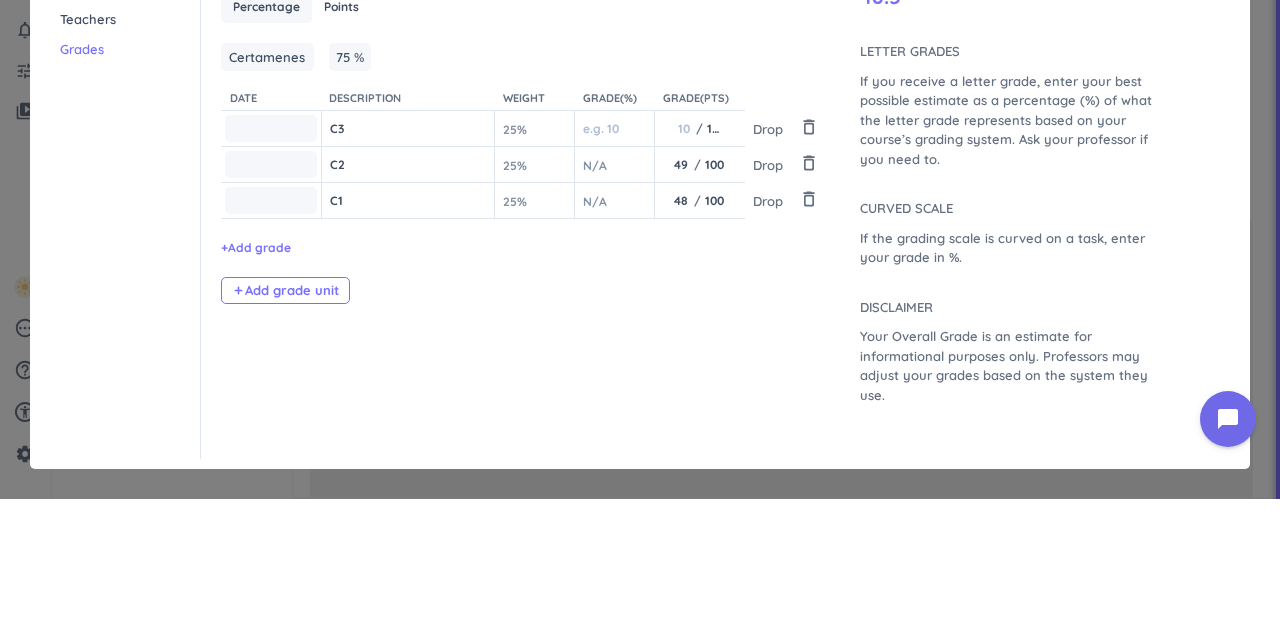 scroll, scrollTop: 0, scrollLeft: 0, axis: both 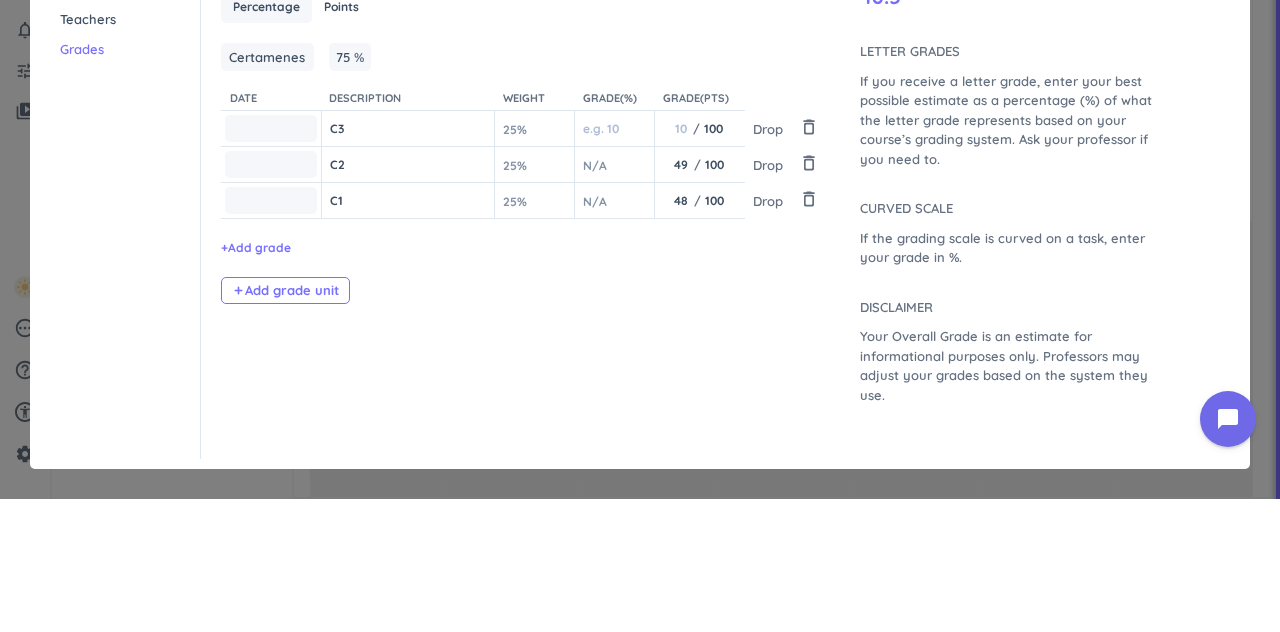 type on "100" 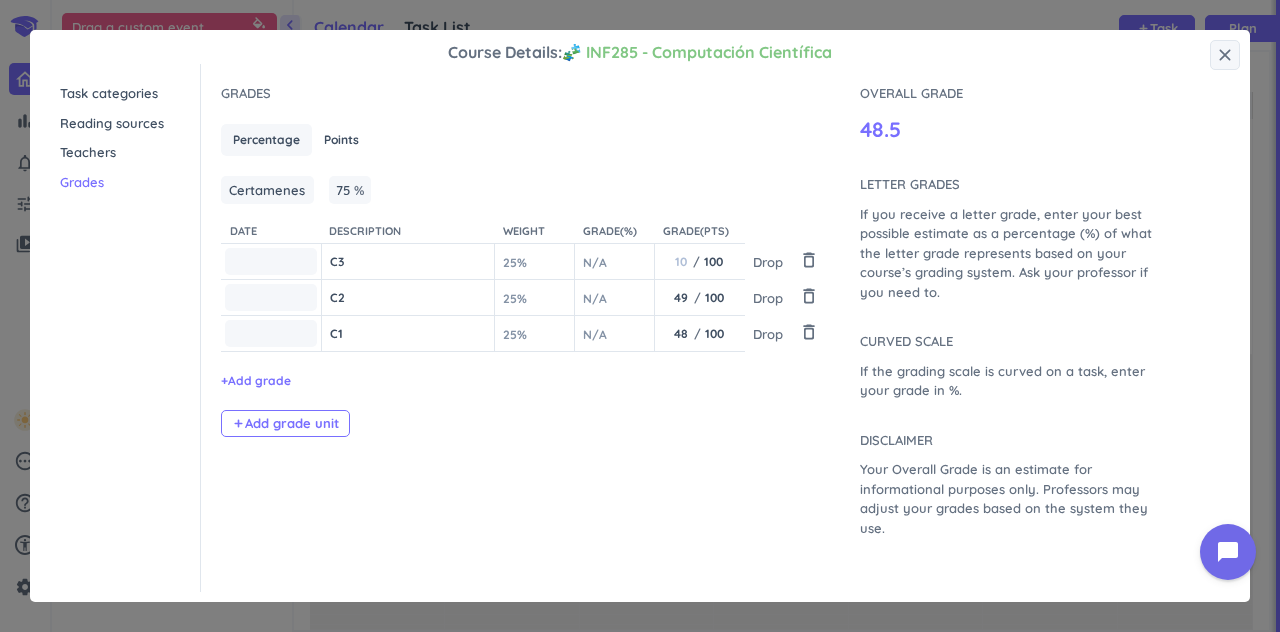 click on "10  /  100 100 10" at bounding box center (700, 262) 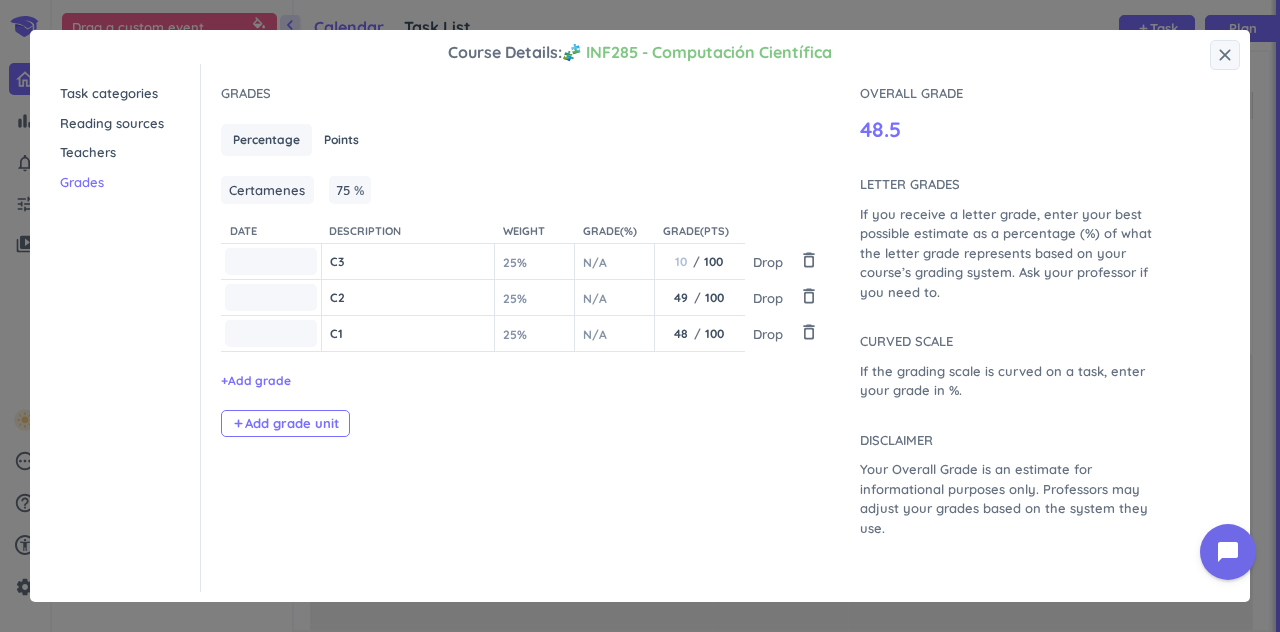 click at bounding box center (682, 261) 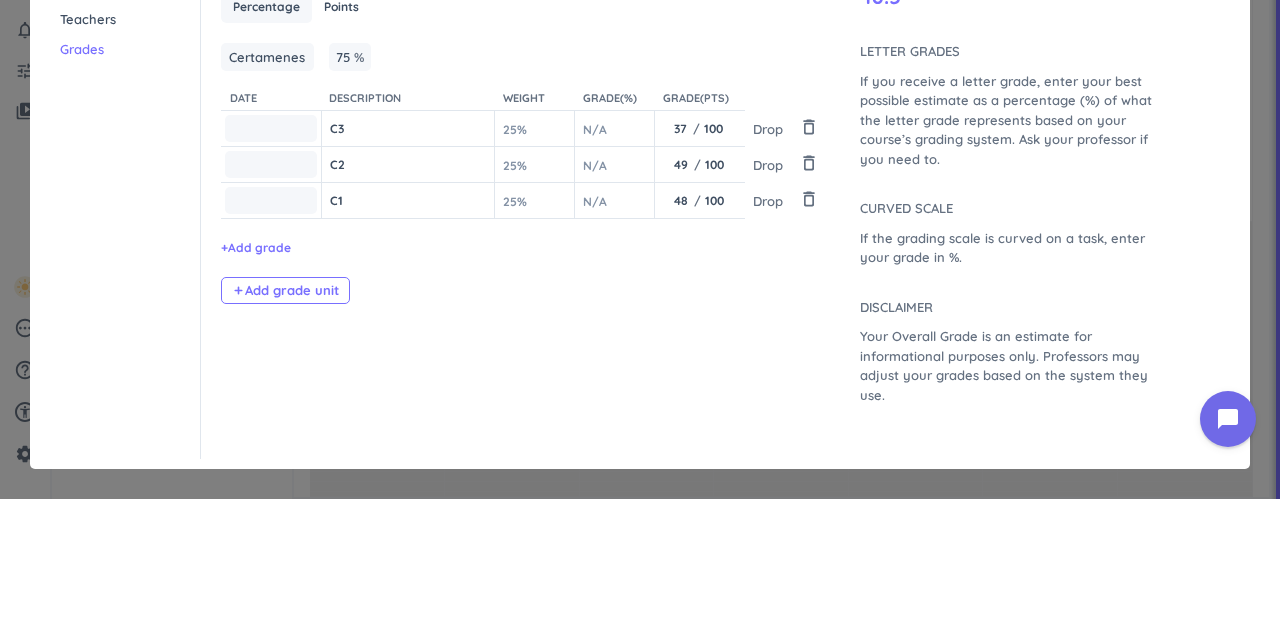 scroll, scrollTop: 0, scrollLeft: 0, axis: both 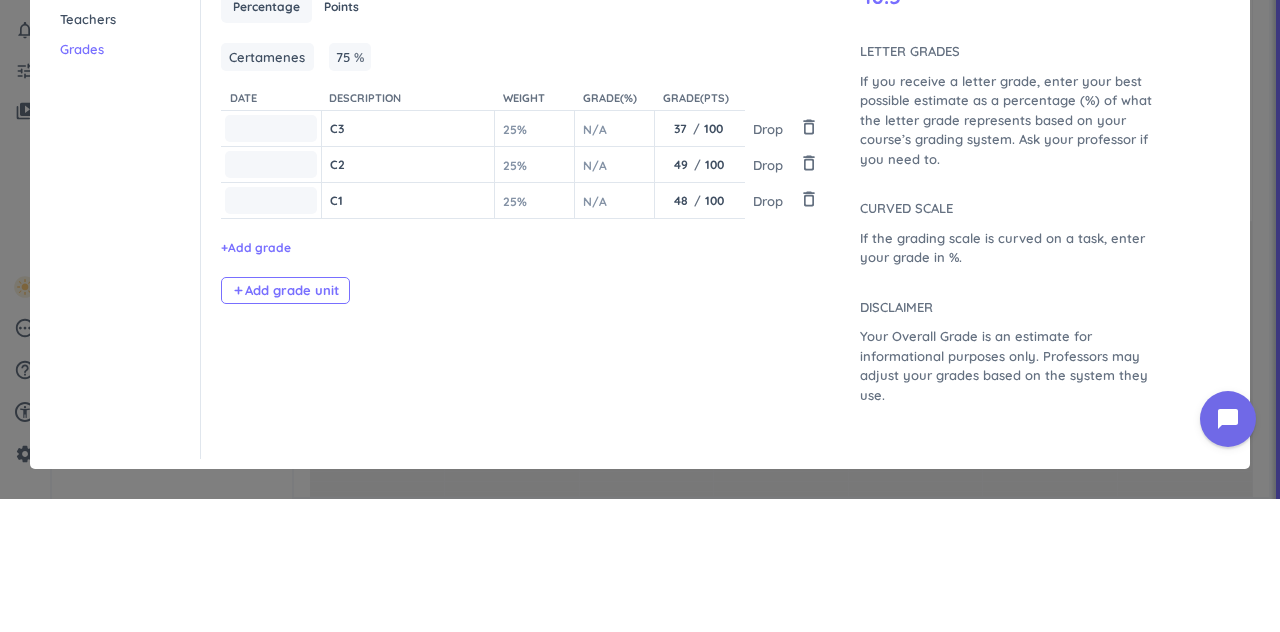 type on "37" 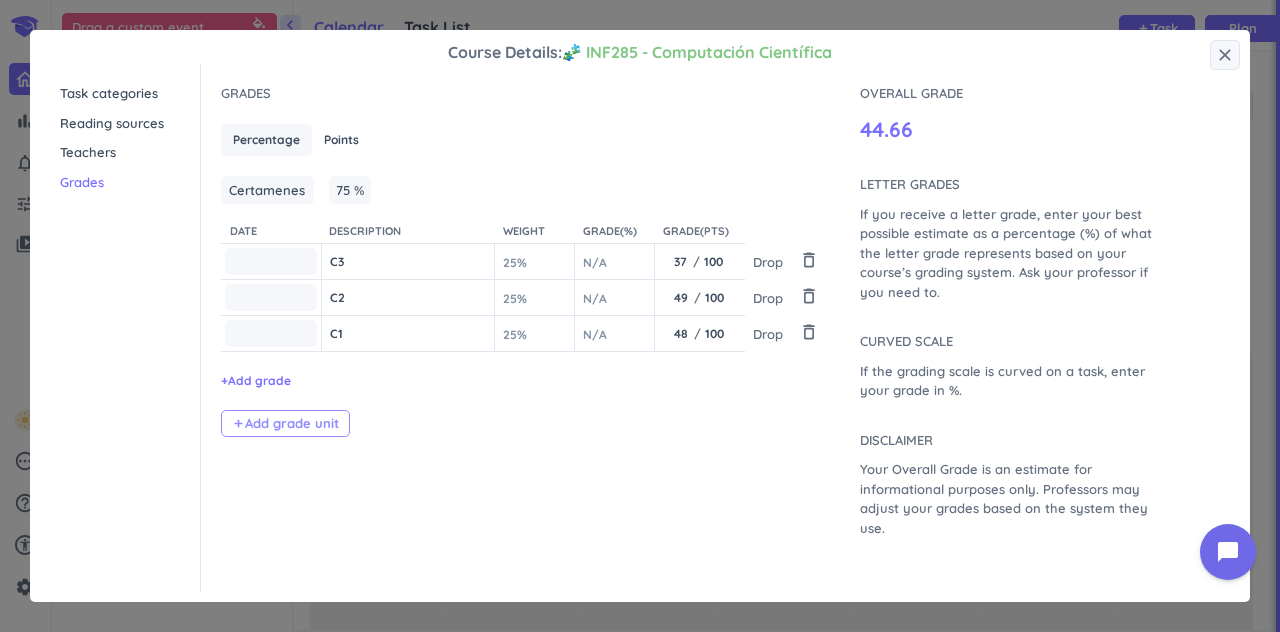 click on "Add grade unit" at bounding box center (292, 423) 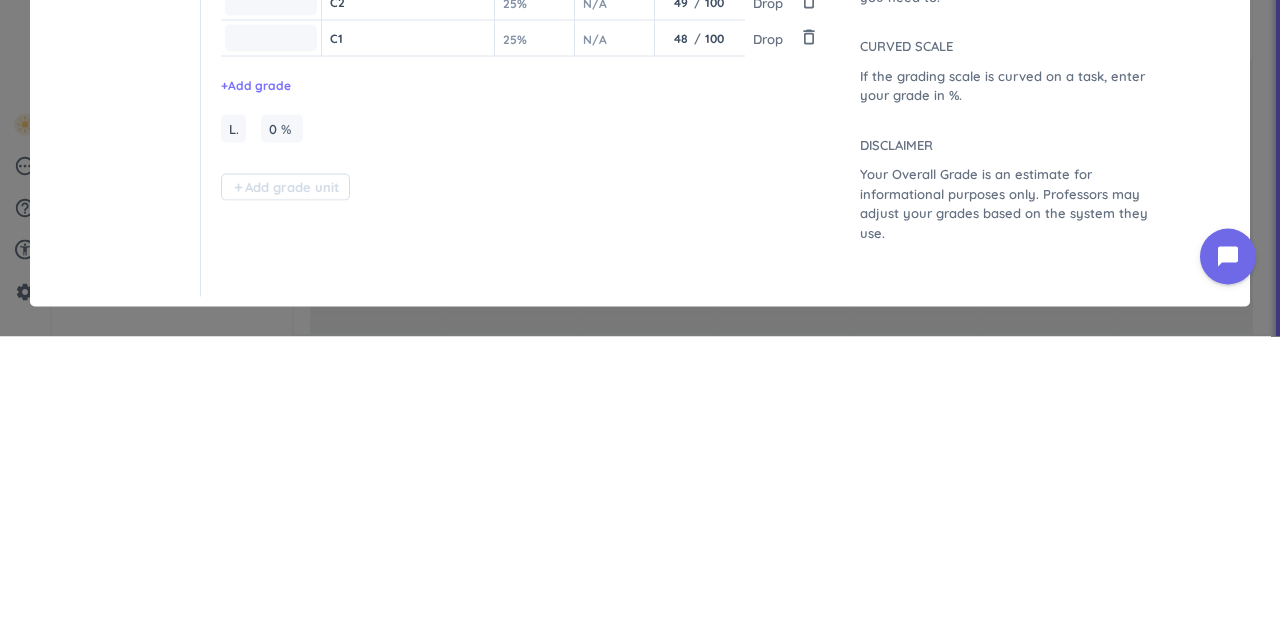 scroll, scrollTop: 0, scrollLeft: 0, axis: both 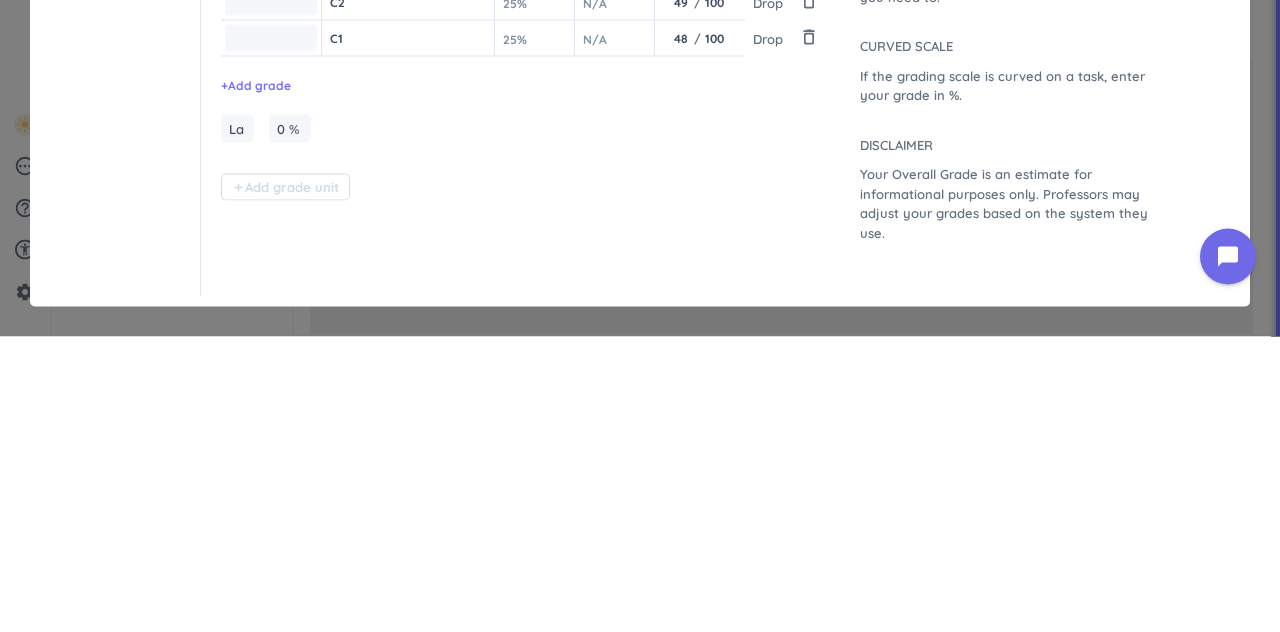 type on "Laboratorios" 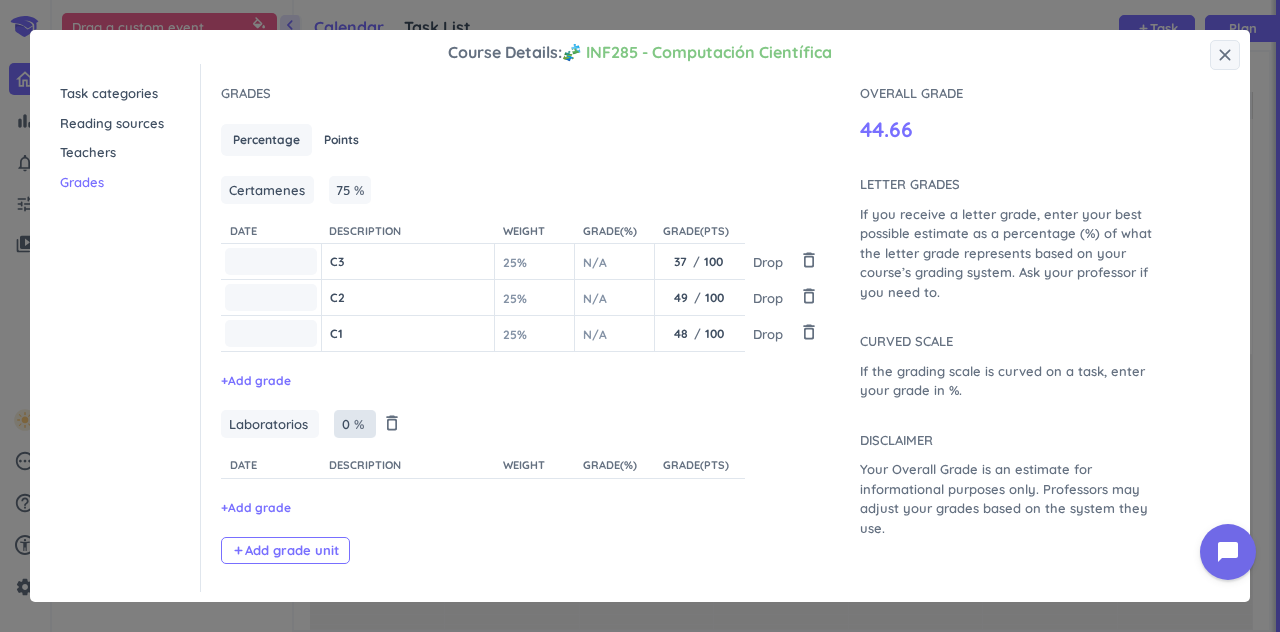 click on "0" at bounding box center (343, 424) 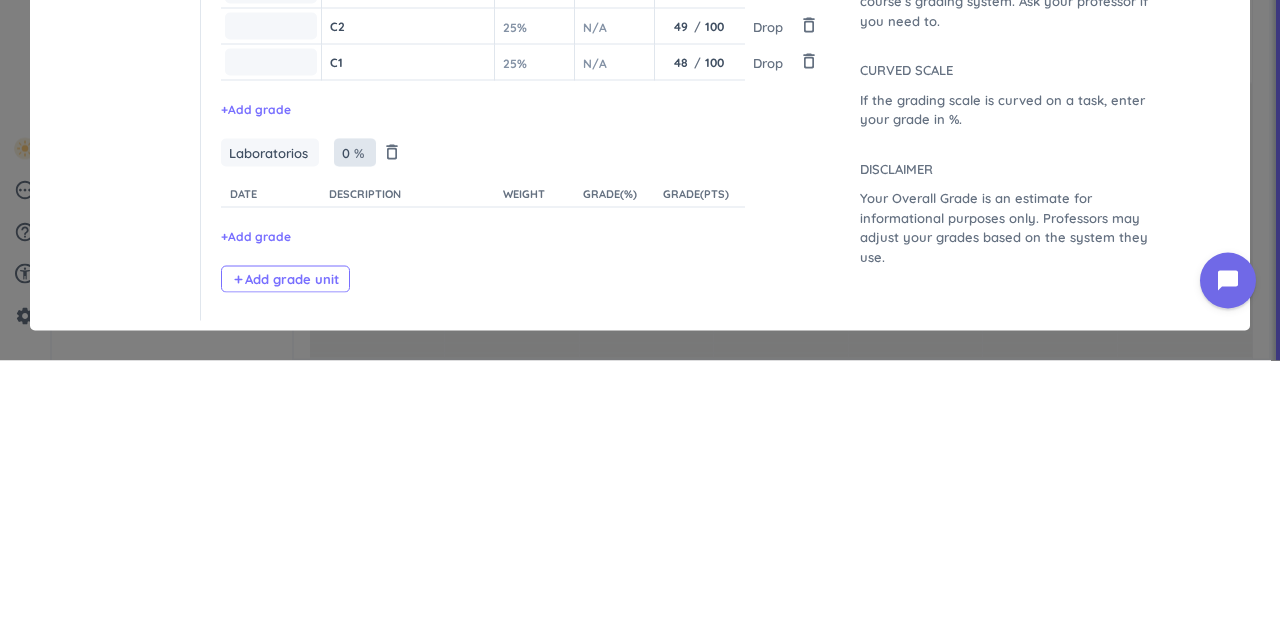 click on "0" at bounding box center [343, 424] 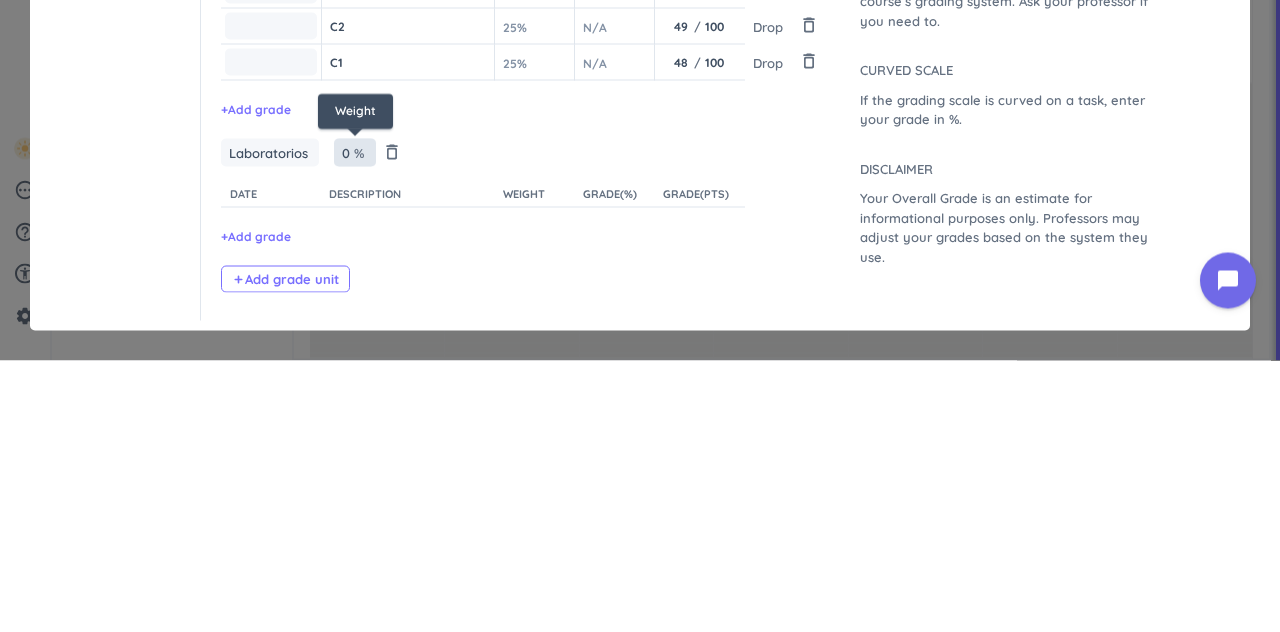 click on "%" at bounding box center [359, 424] 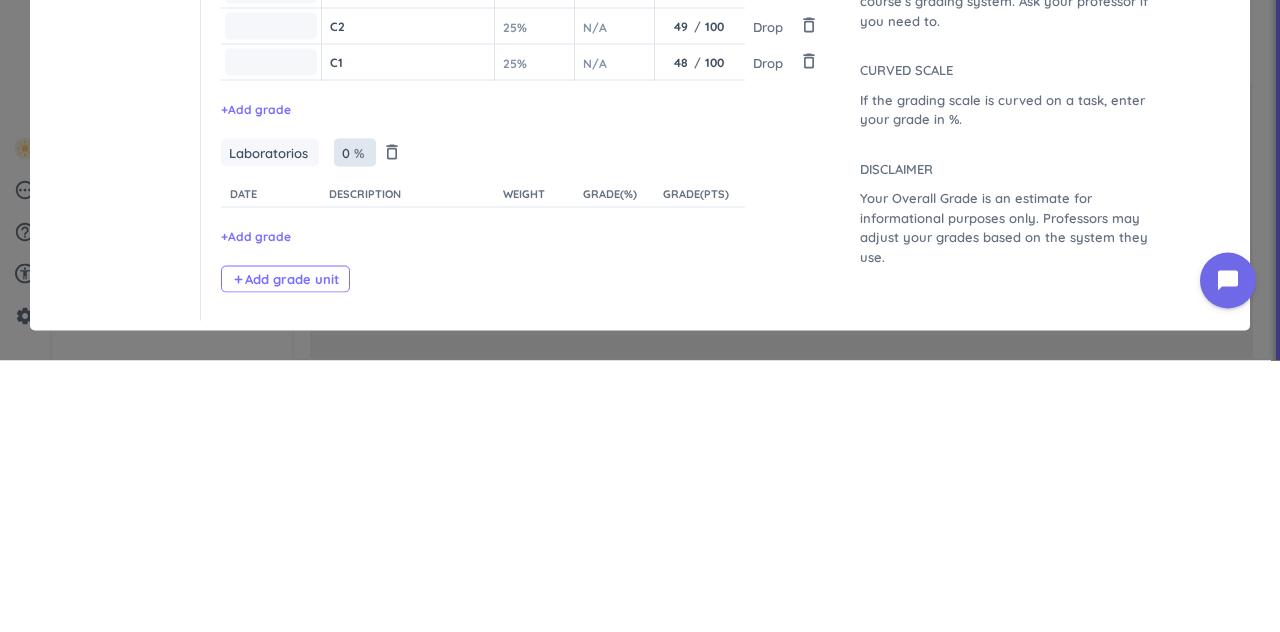 click on "0" at bounding box center [343, 424] 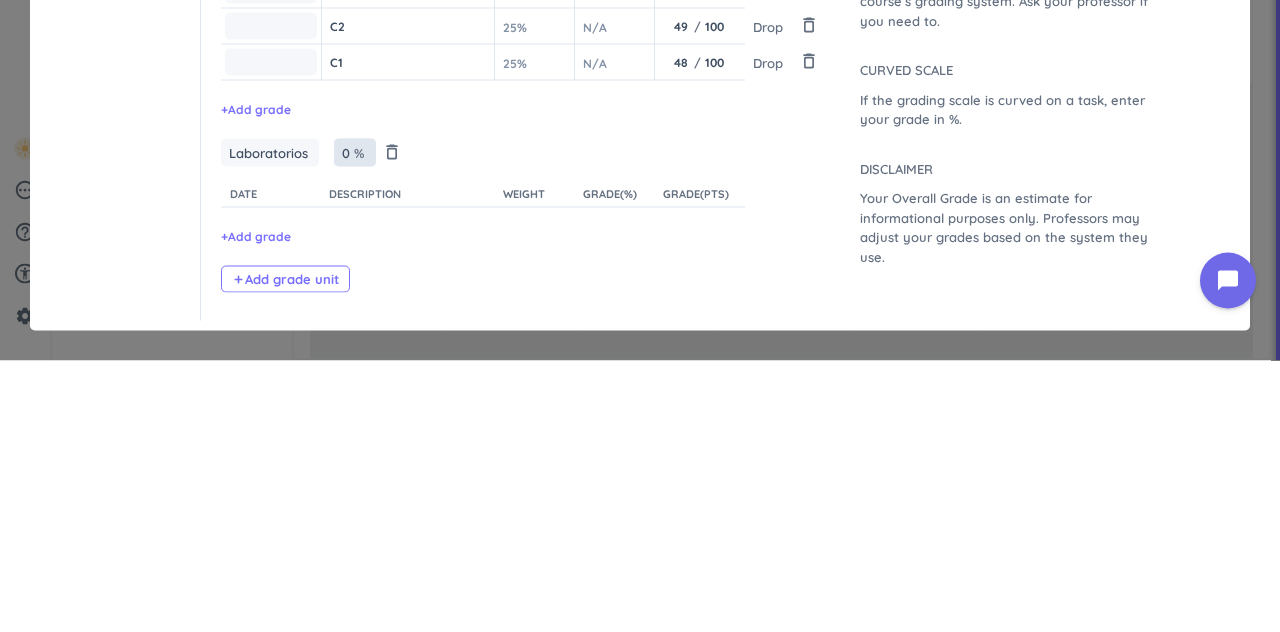 click on "%" at bounding box center (359, 424) 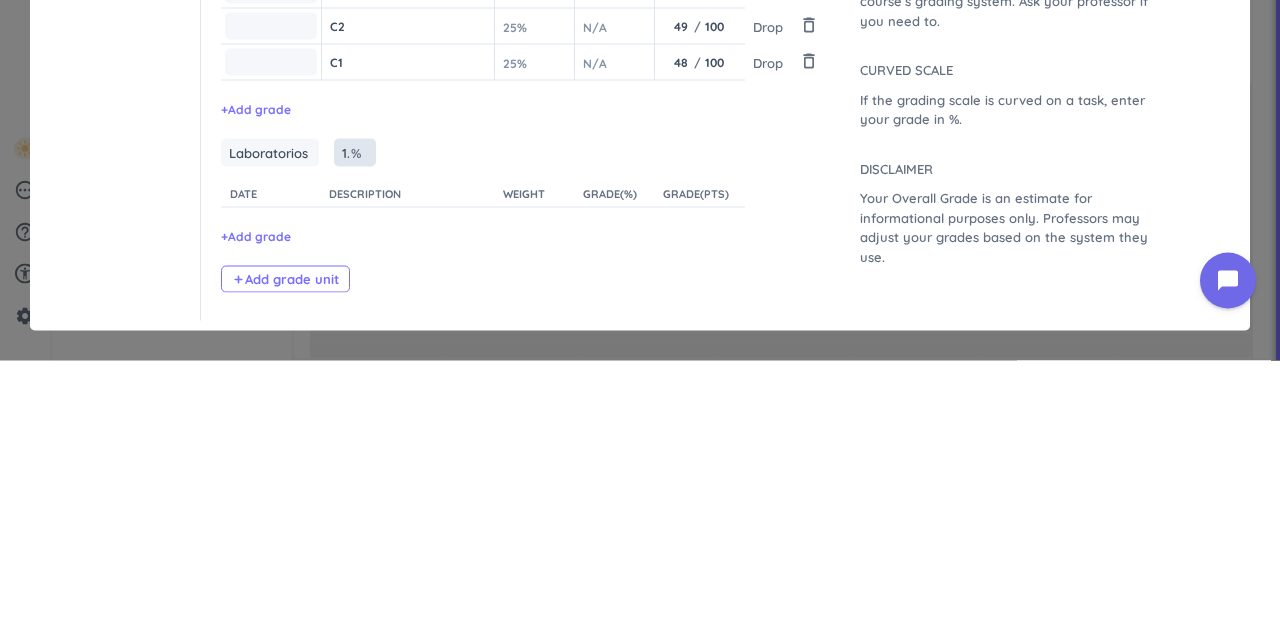 scroll, scrollTop: 0, scrollLeft: 0, axis: both 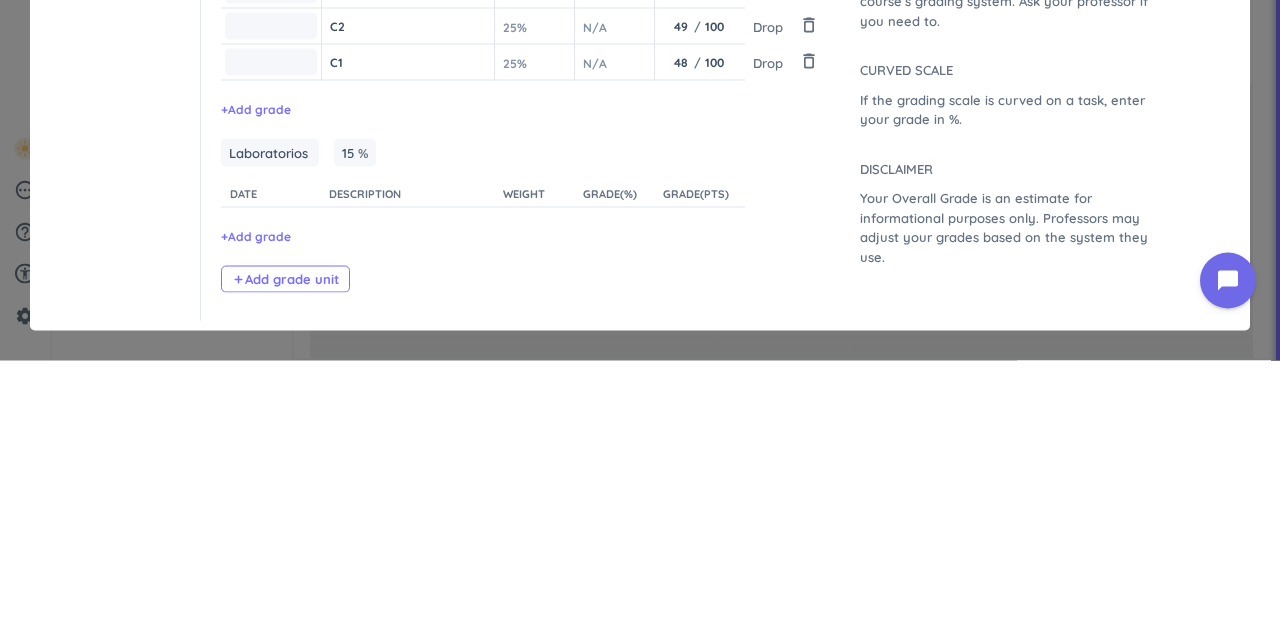 click on "+  Add grade" at bounding box center [256, 508] 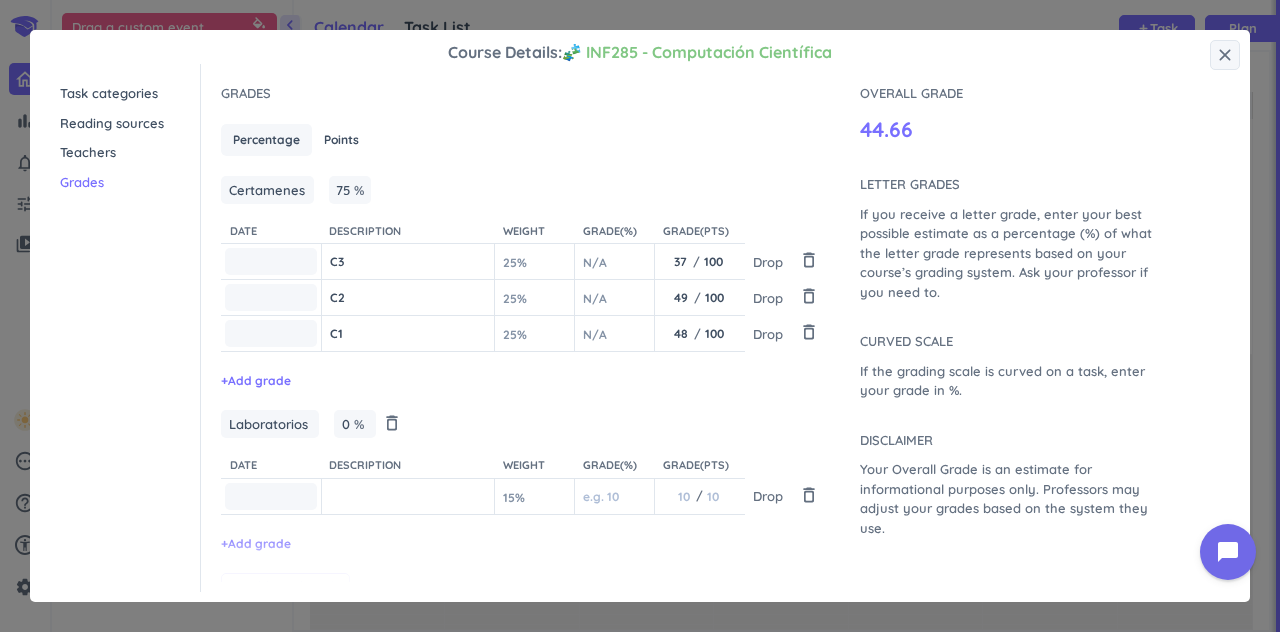 type on "15" 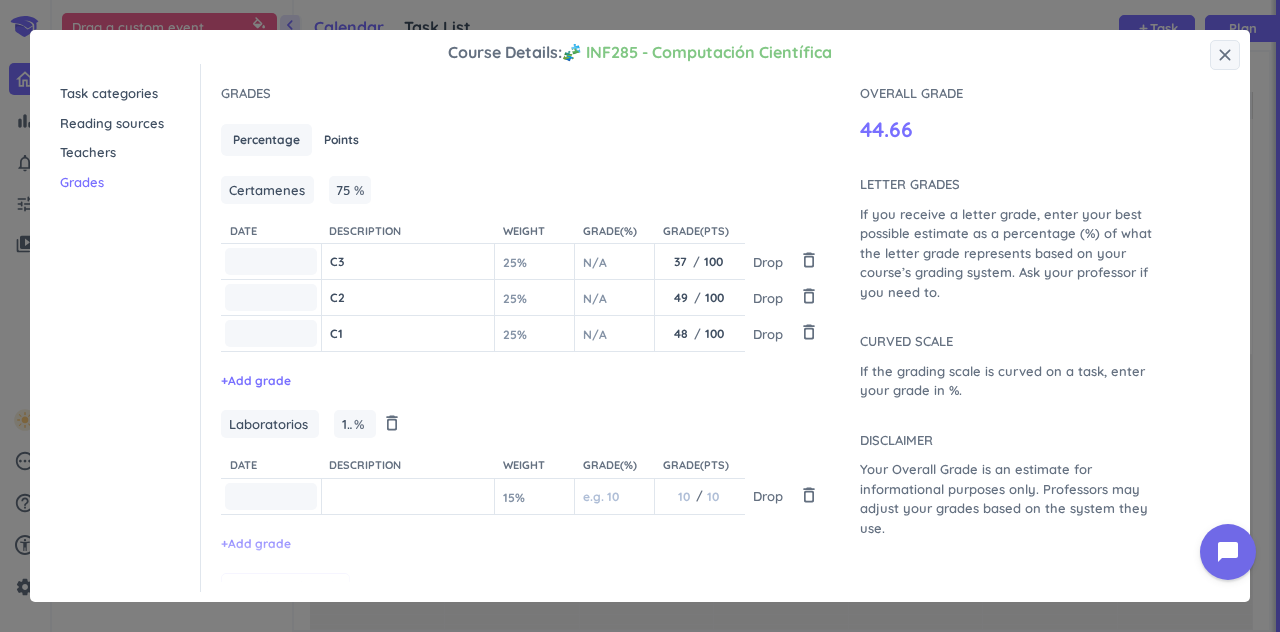 scroll, scrollTop: 34, scrollLeft: 0, axis: vertical 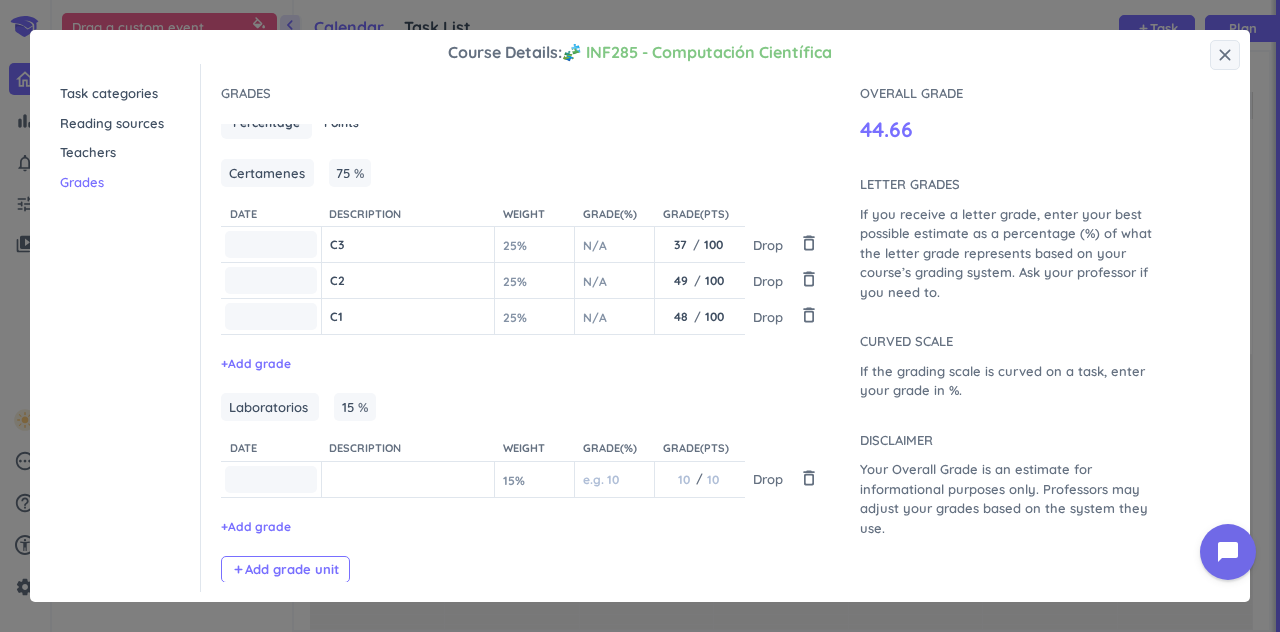 click at bounding box center [408, 479] 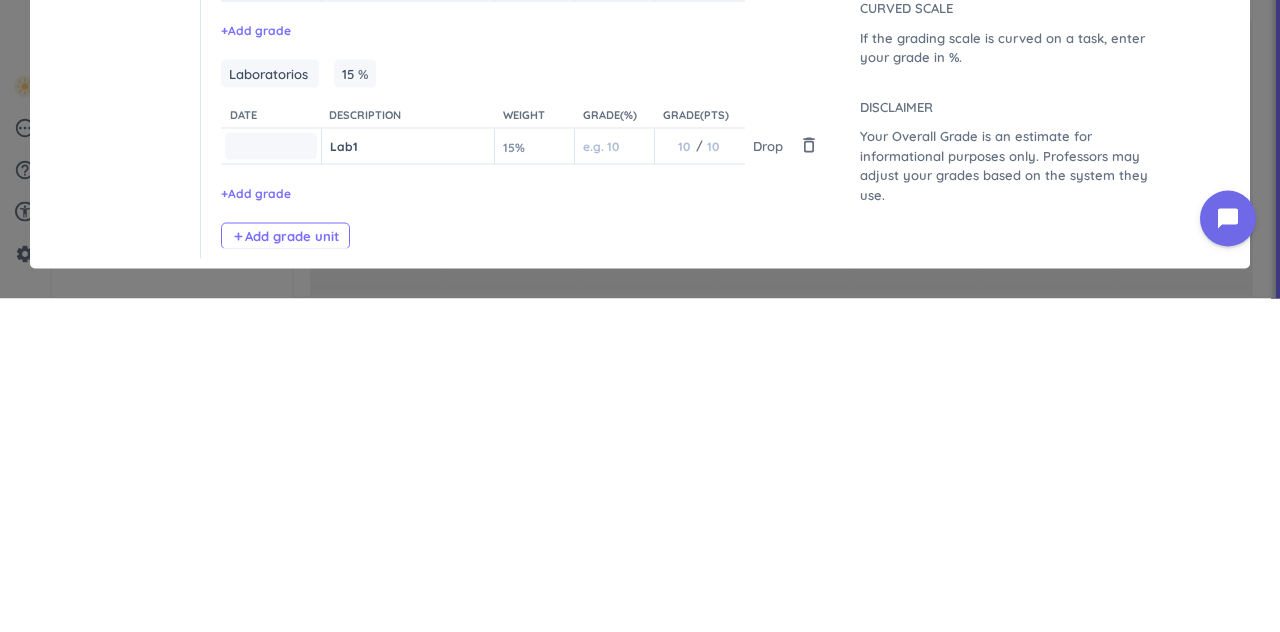 type on "Lab1" 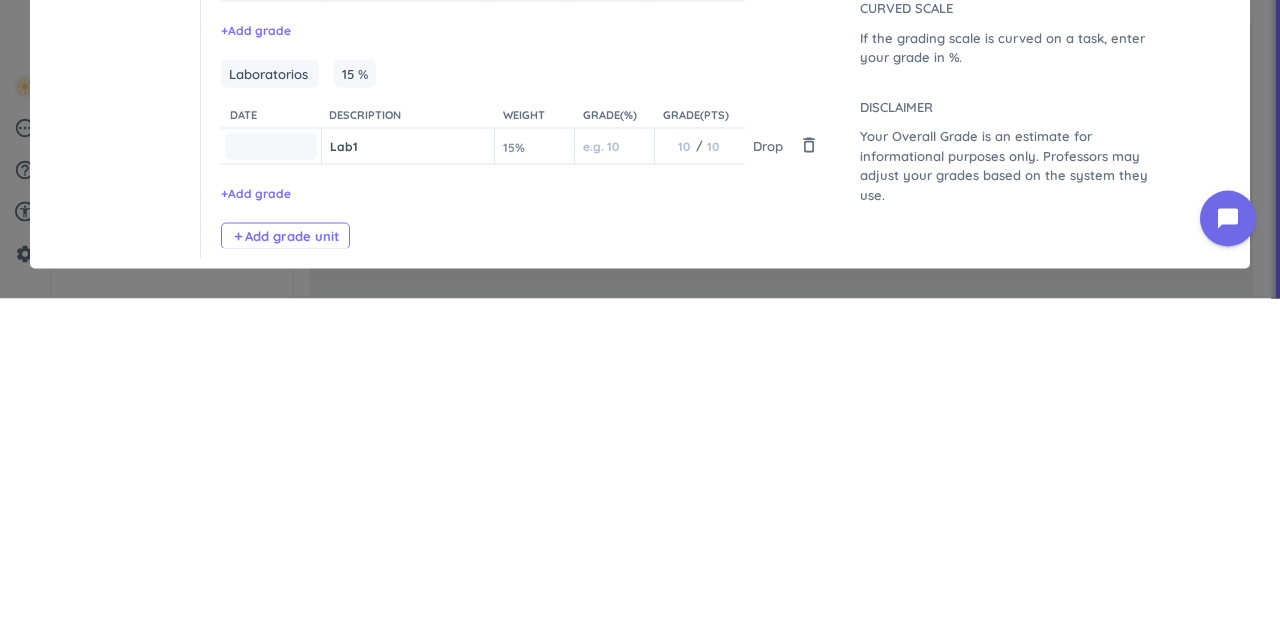 click on "10  /  10" at bounding box center [700, 479] 